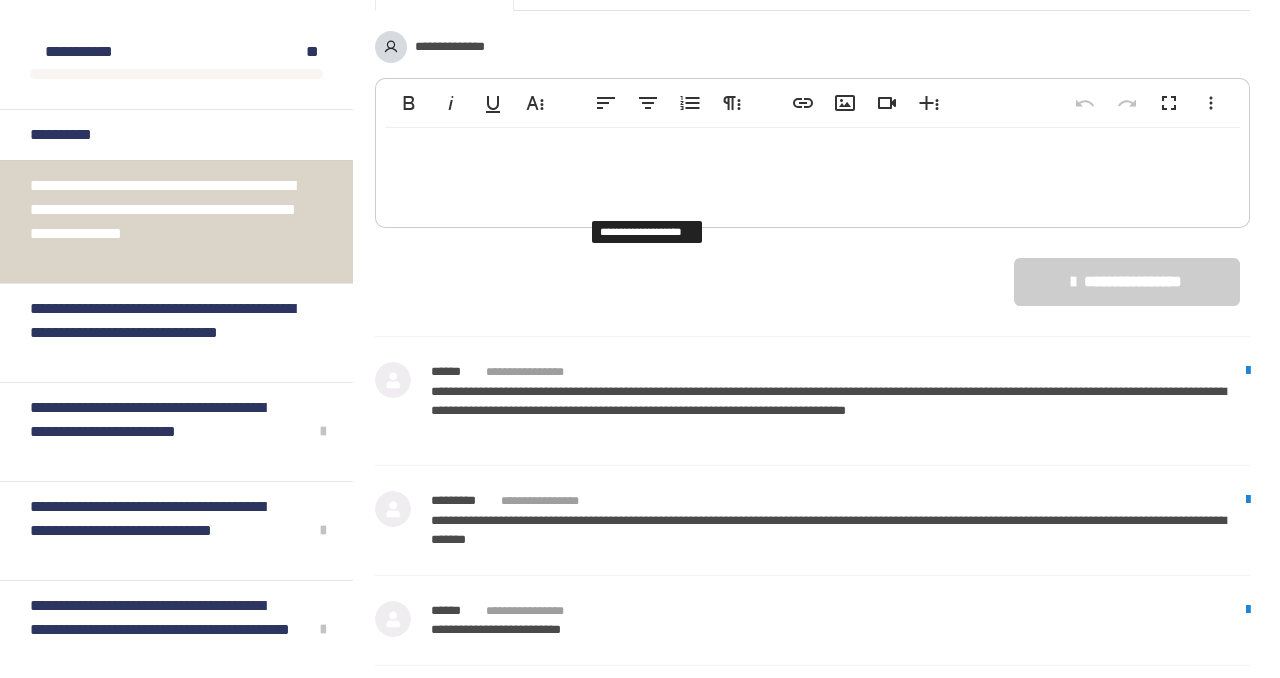 scroll, scrollTop: 3078, scrollLeft: 0, axis: vertical 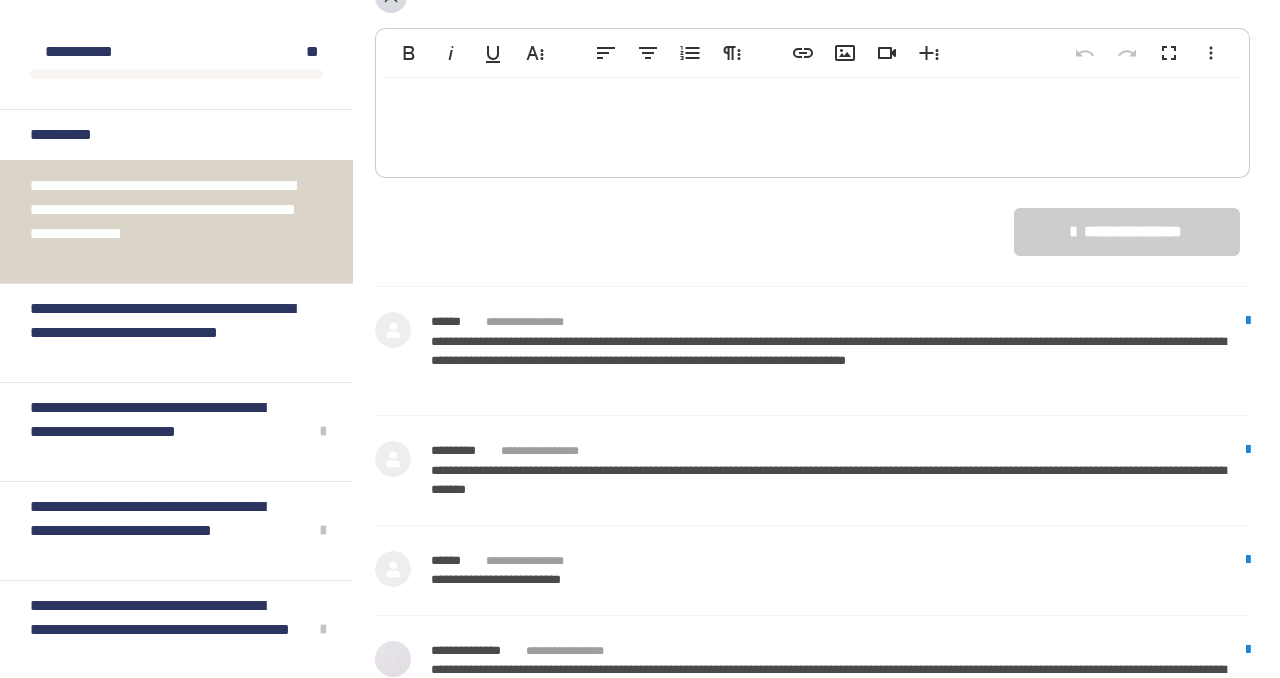 click at bounding box center (812, 123) 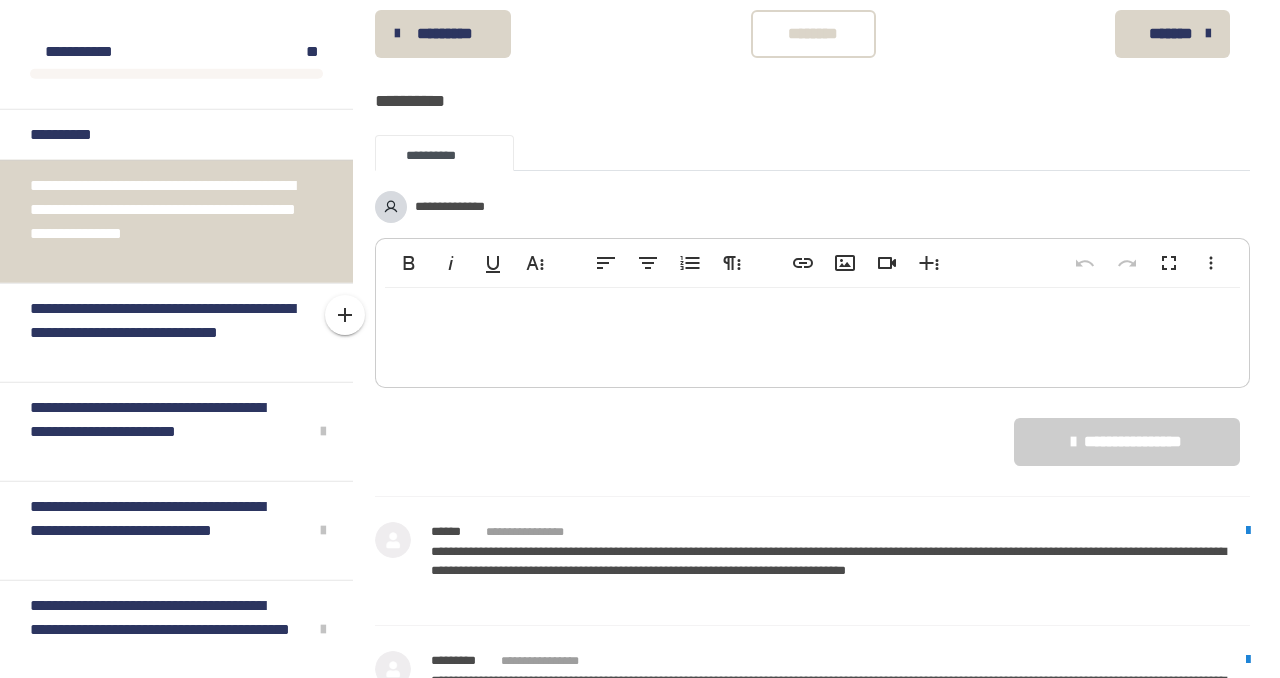 scroll, scrollTop: 2766, scrollLeft: 0, axis: vertical 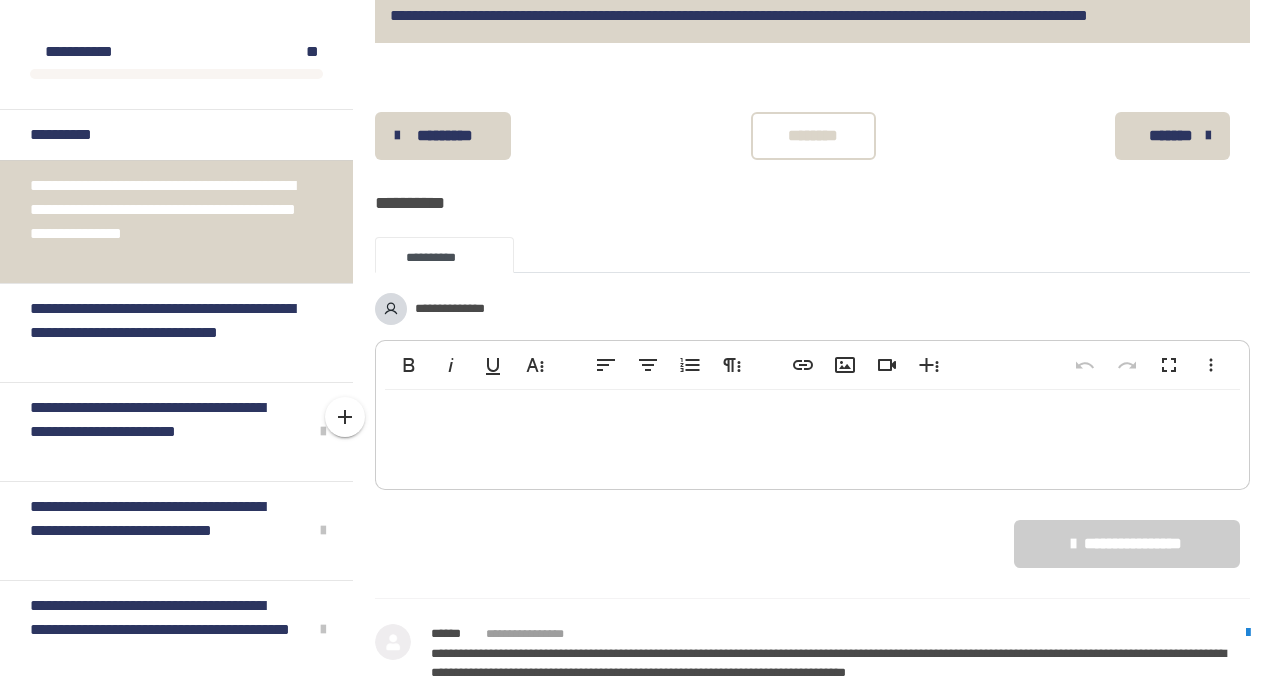 type 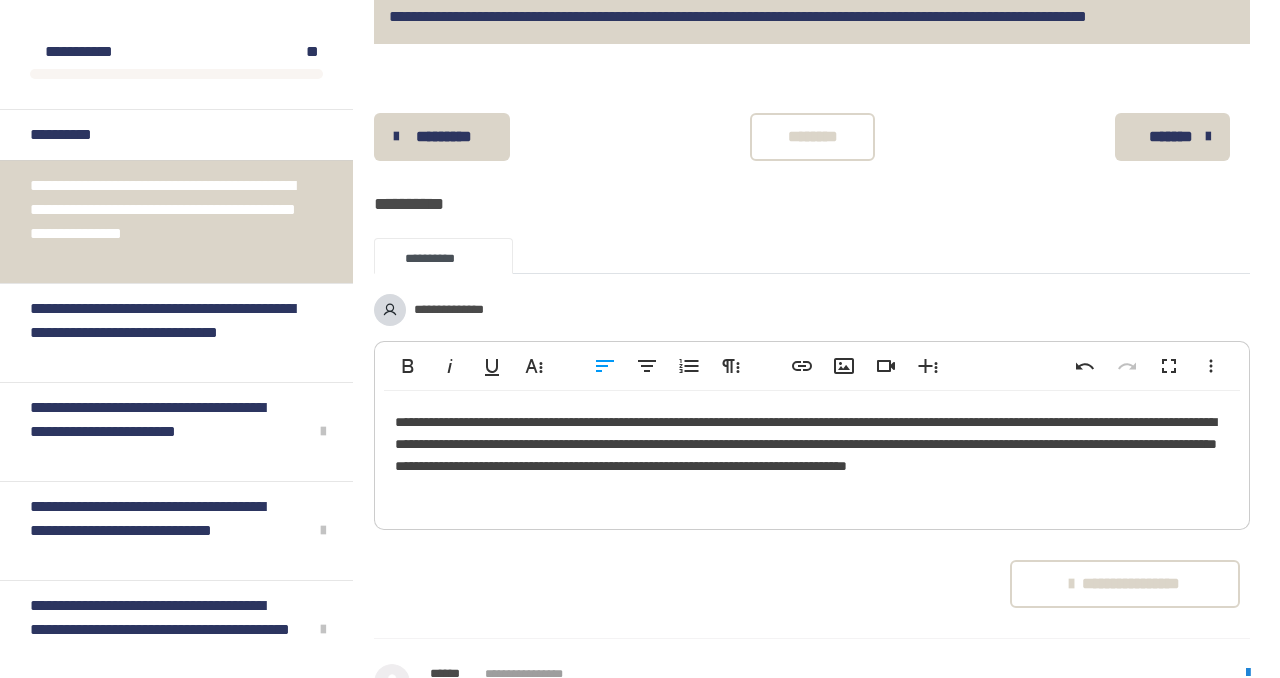 click on "**********" at bounding box center [812, 456] 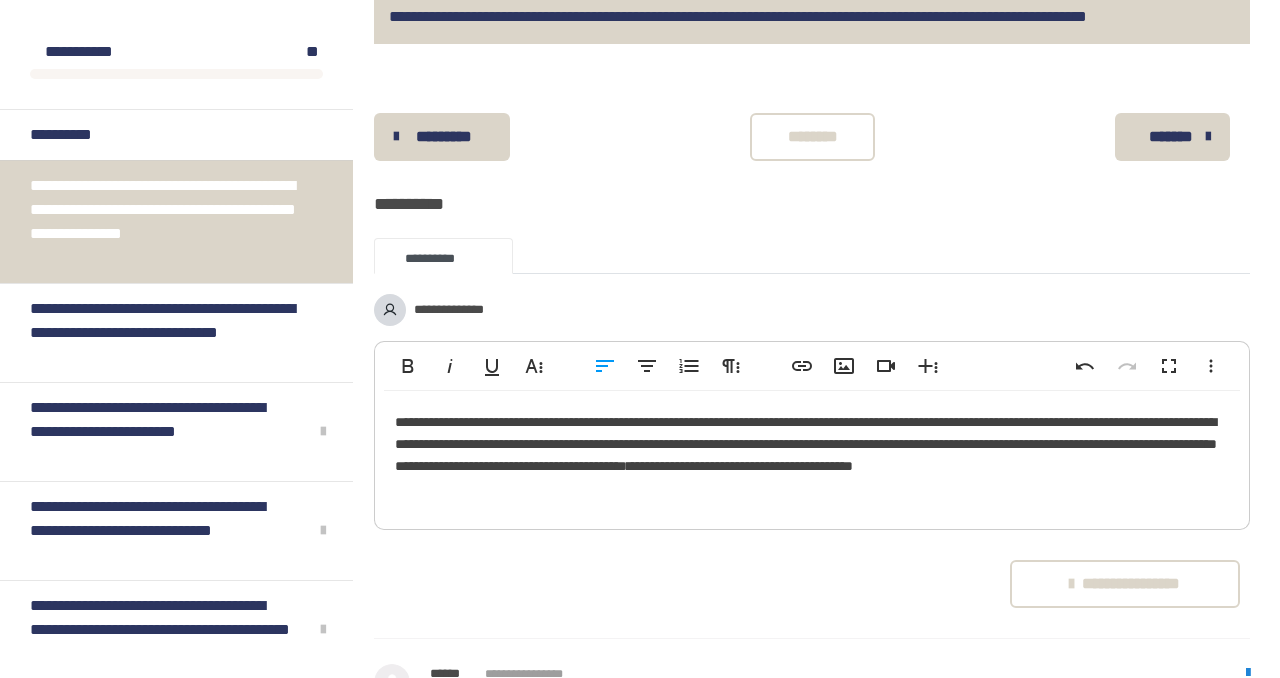 click on "**********" at bounding box center (812, 456) 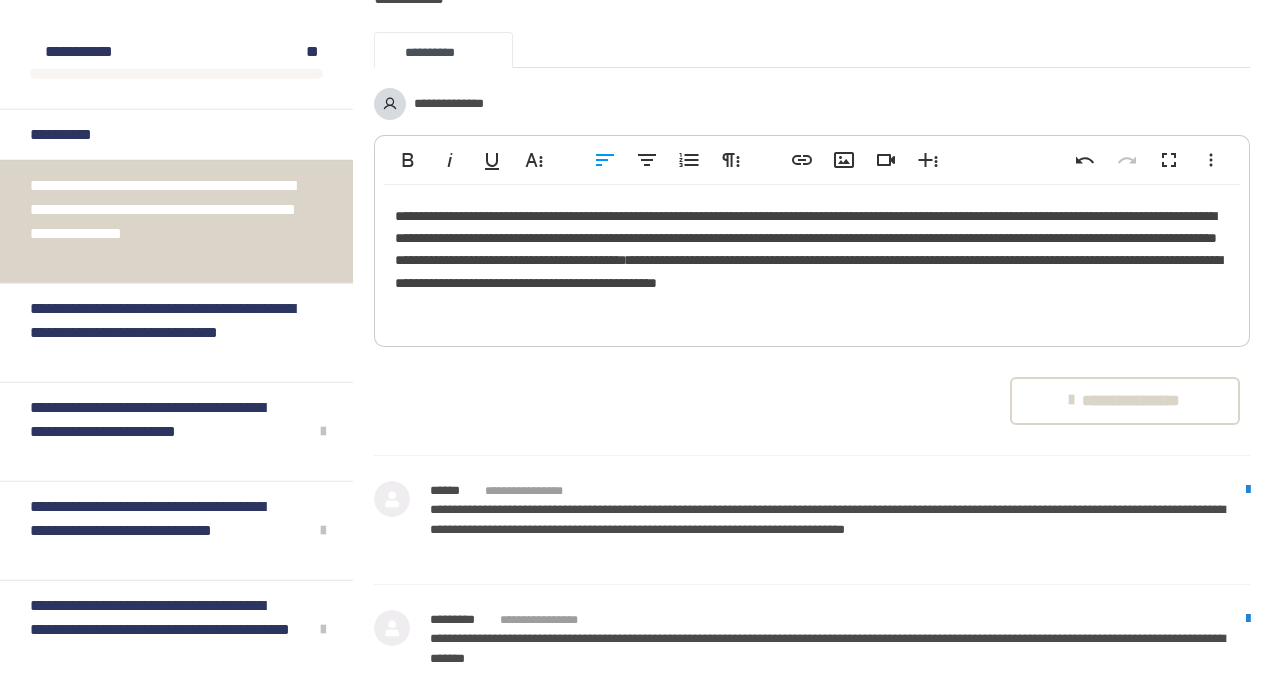 scroll, scrollTop: 2974, scrollLeft: 0, axis: vertical 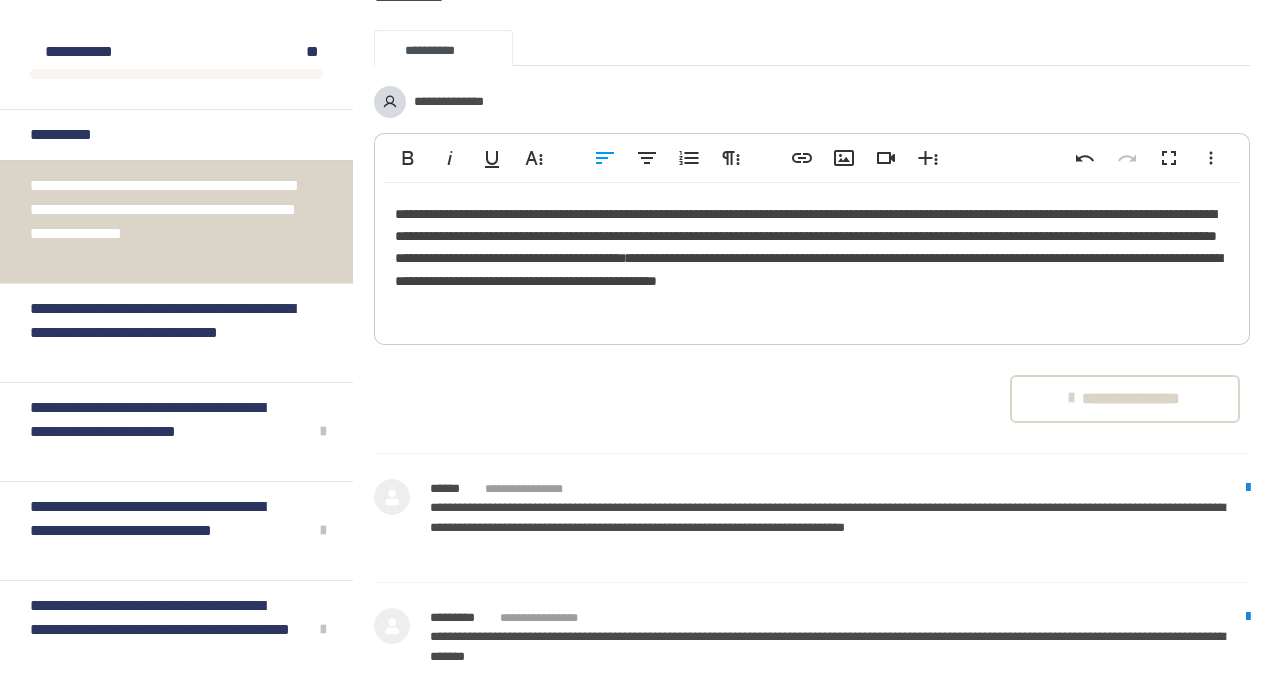click on "**********" at bounding box center [1125, 399] 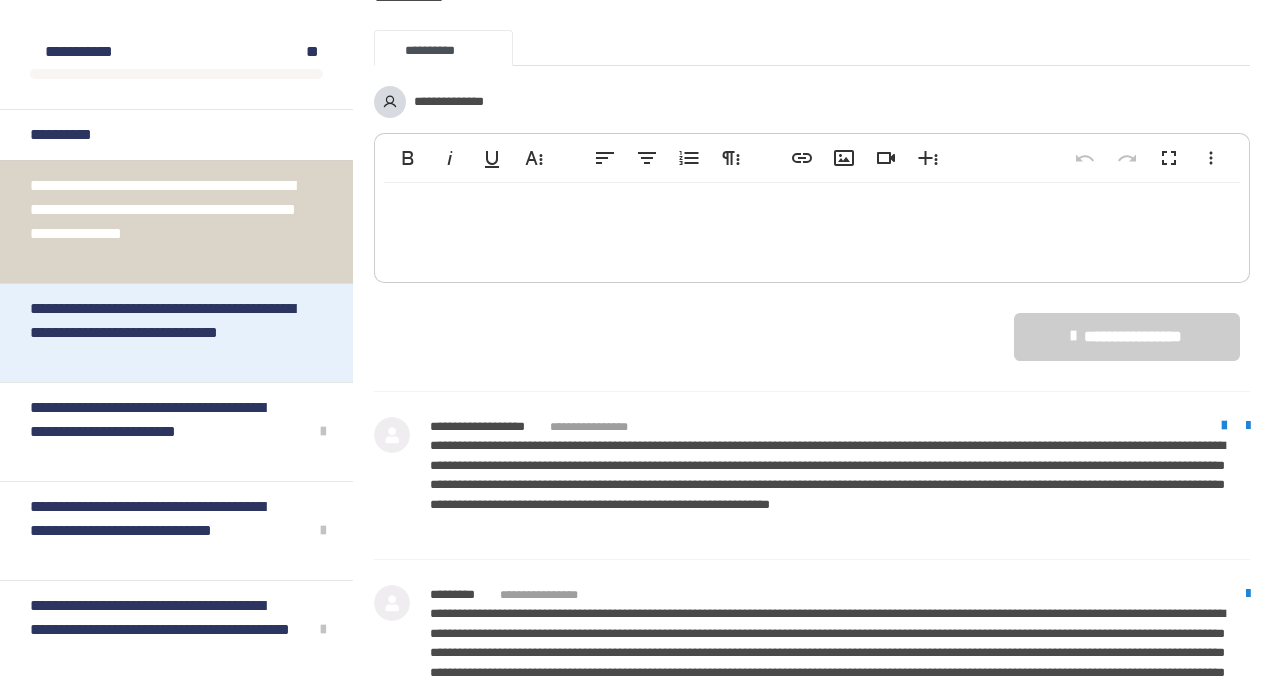 click on "**********" at bounding box center (168, 333) 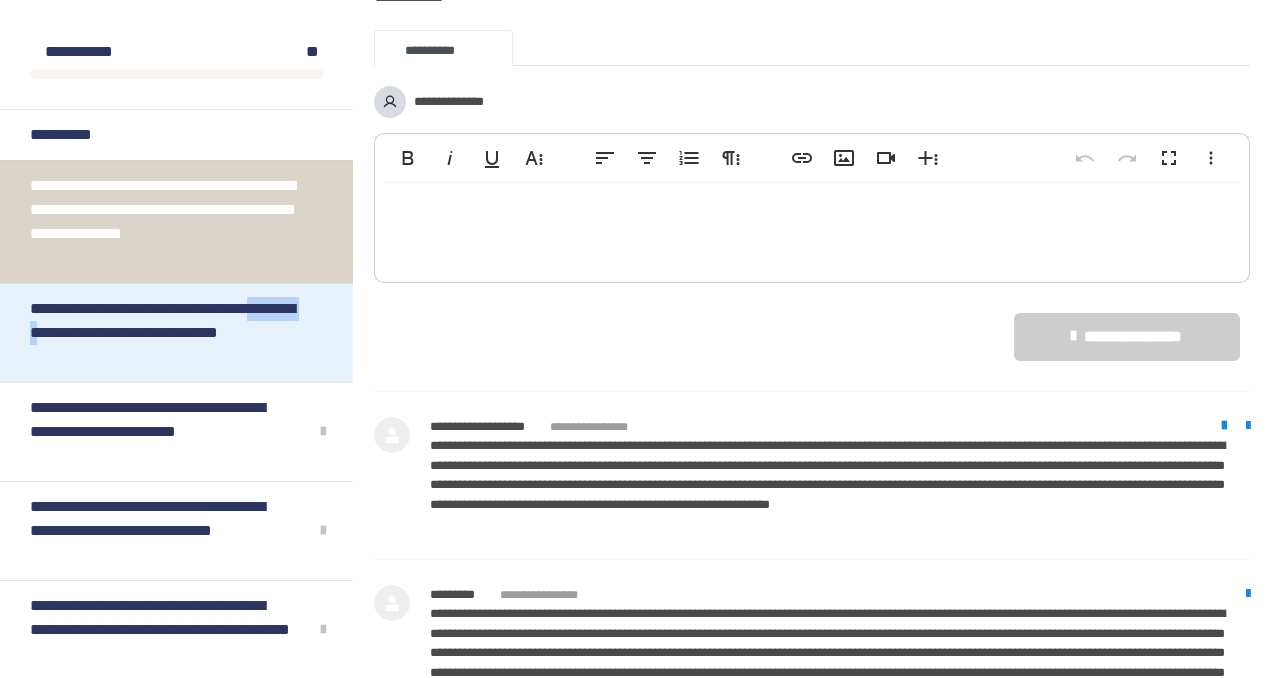 scroll, scrollTop: 270, scrollLeft: 0, axis: vertical 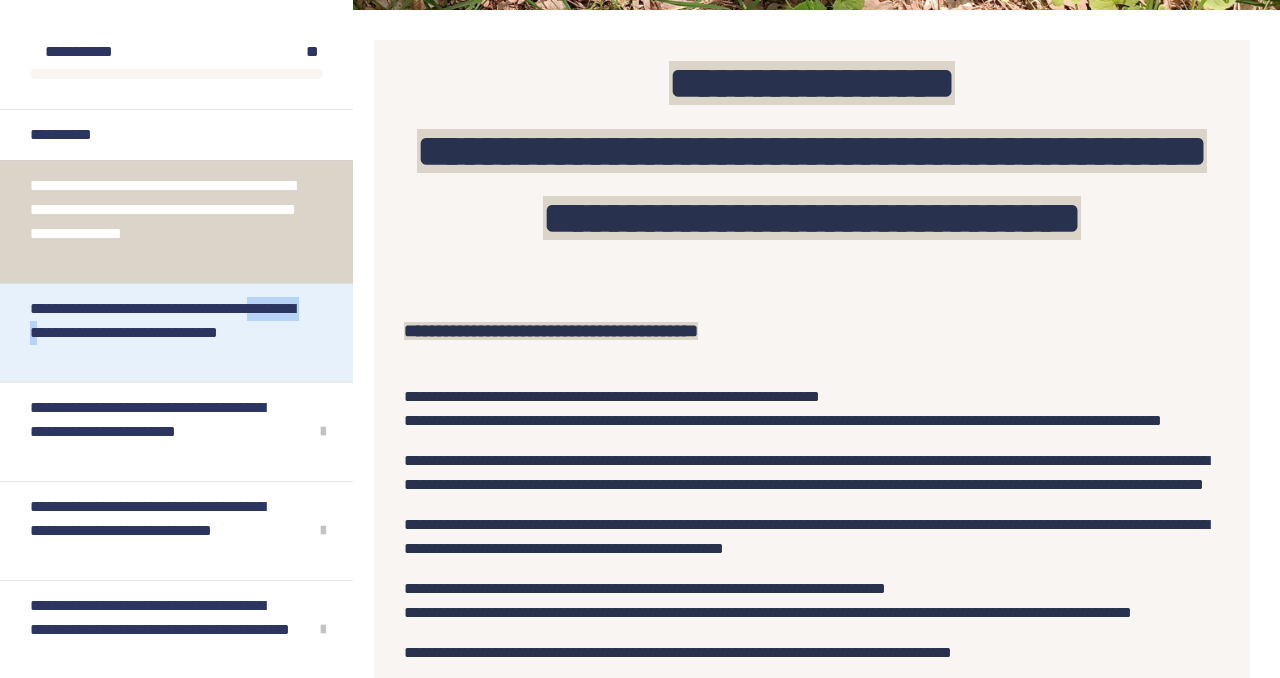 click on "**********" at bounding box center [168, 333] 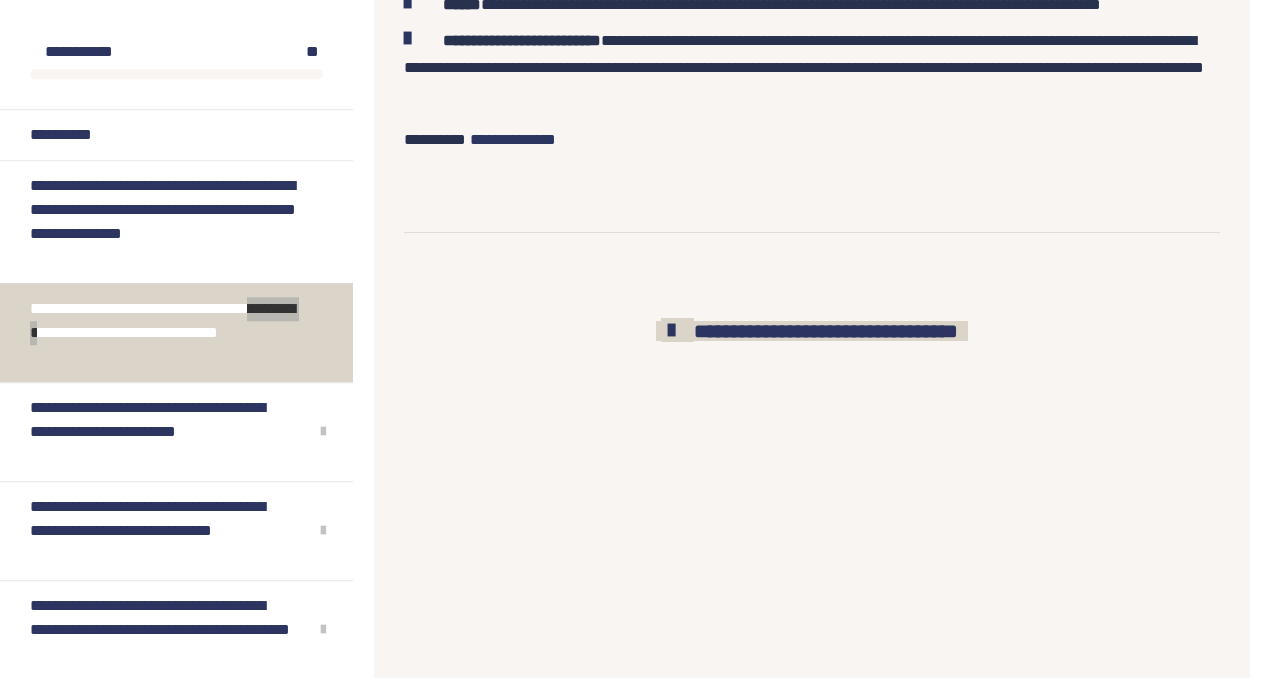 scroll, scrollTop: 866, scrollLeft: 0, axis: vertical 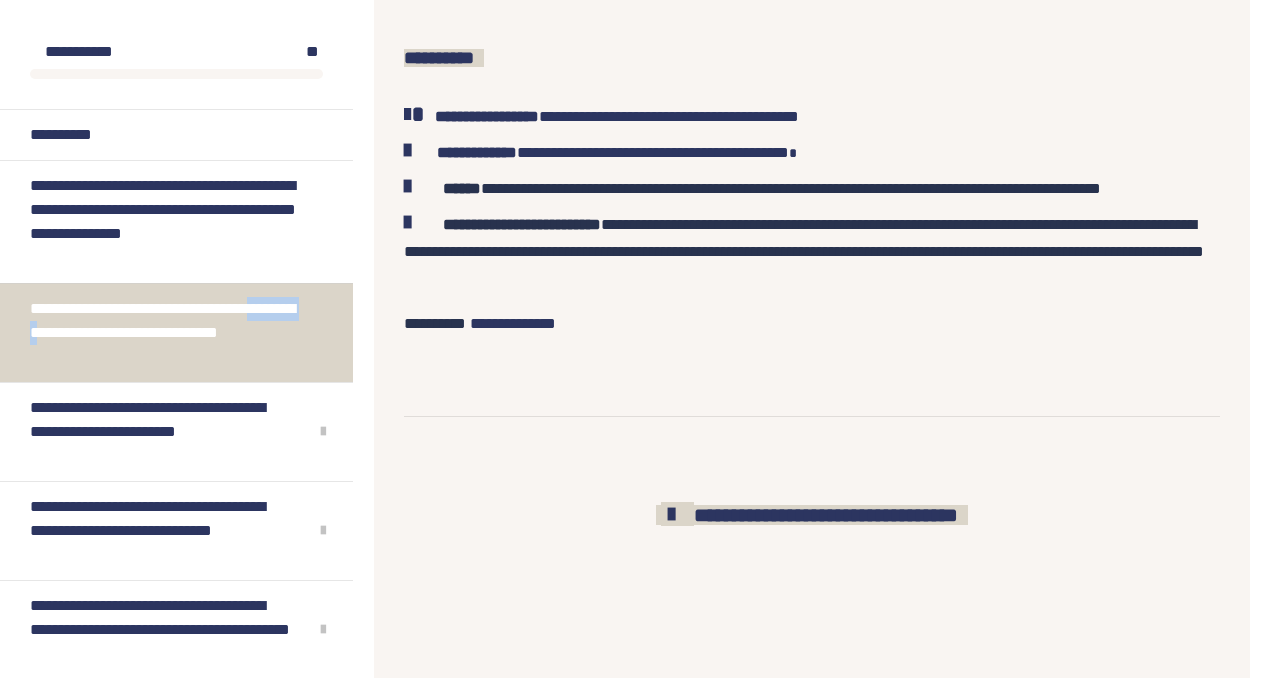 click at bounding box center (420, 150) 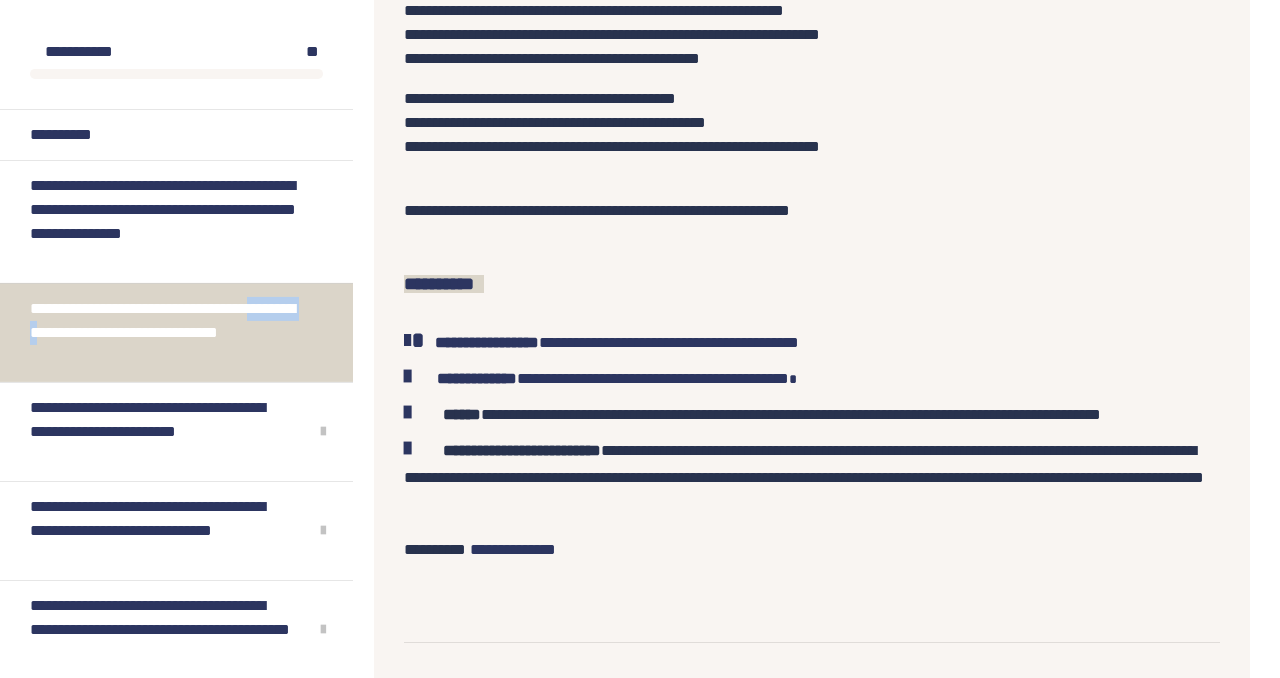 scroll, scrollTop: 728, scrollLeft: 0, axis: vertical 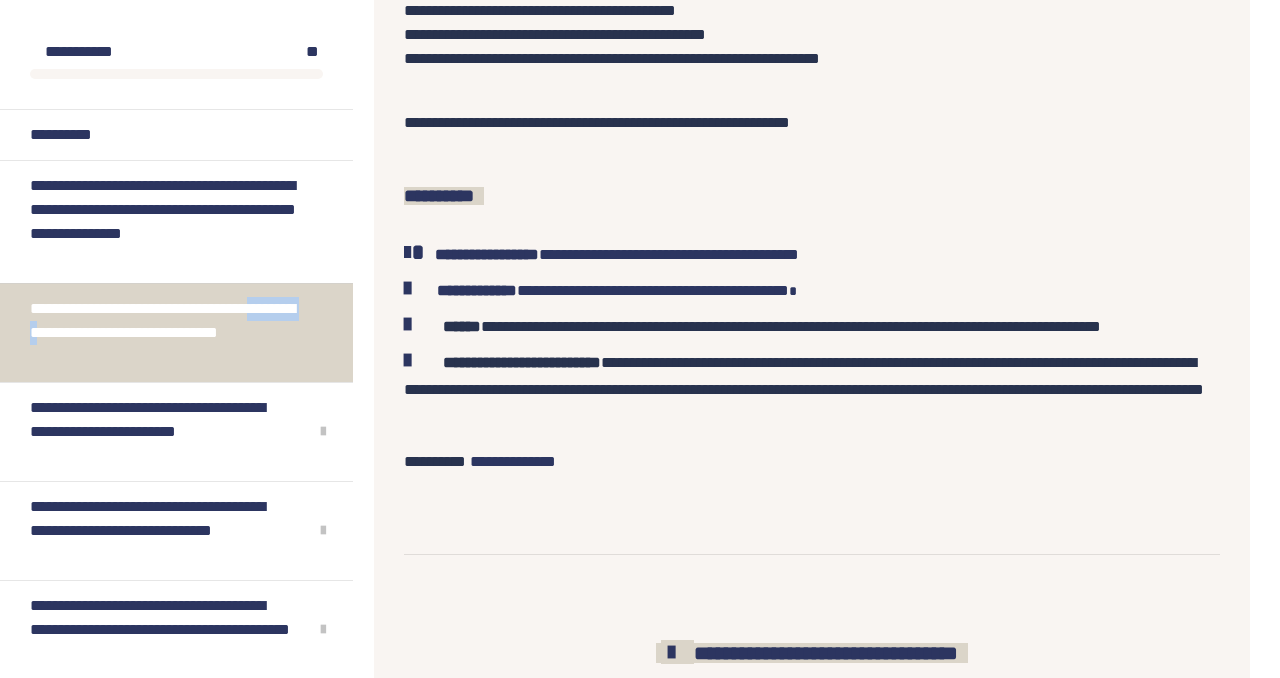 click at bounding box center [420, 288] 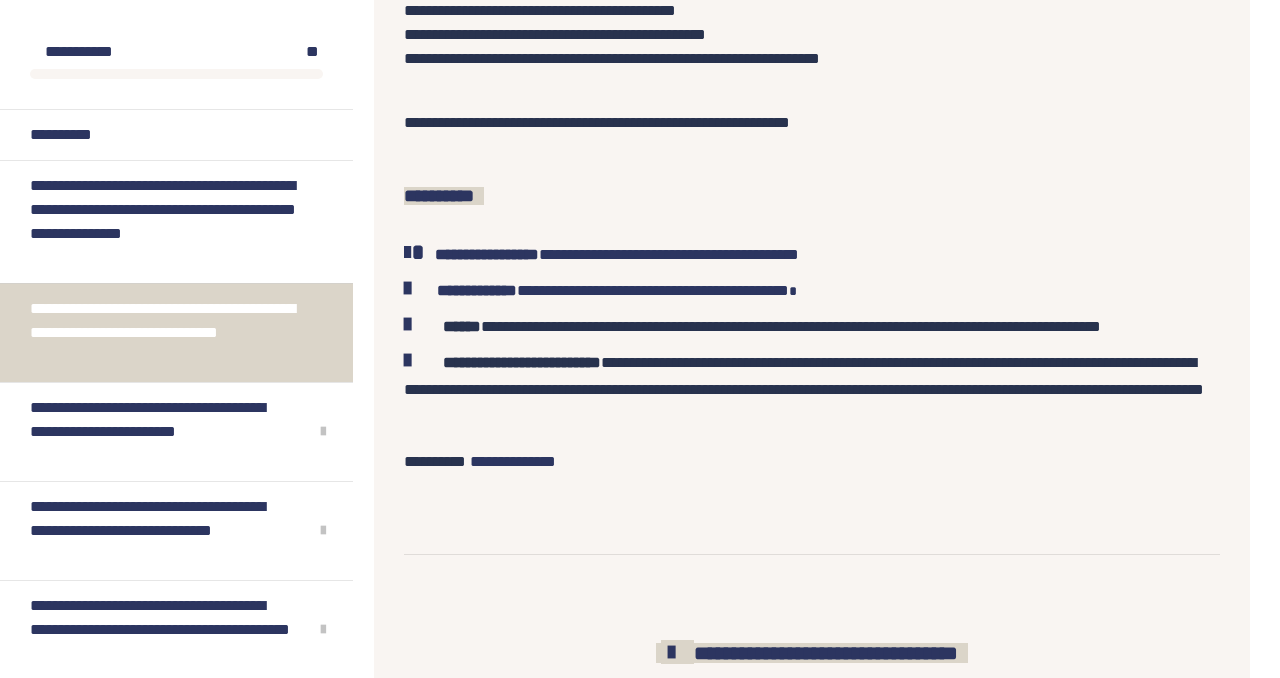 click on "**********" at bounding box center [176, 332] 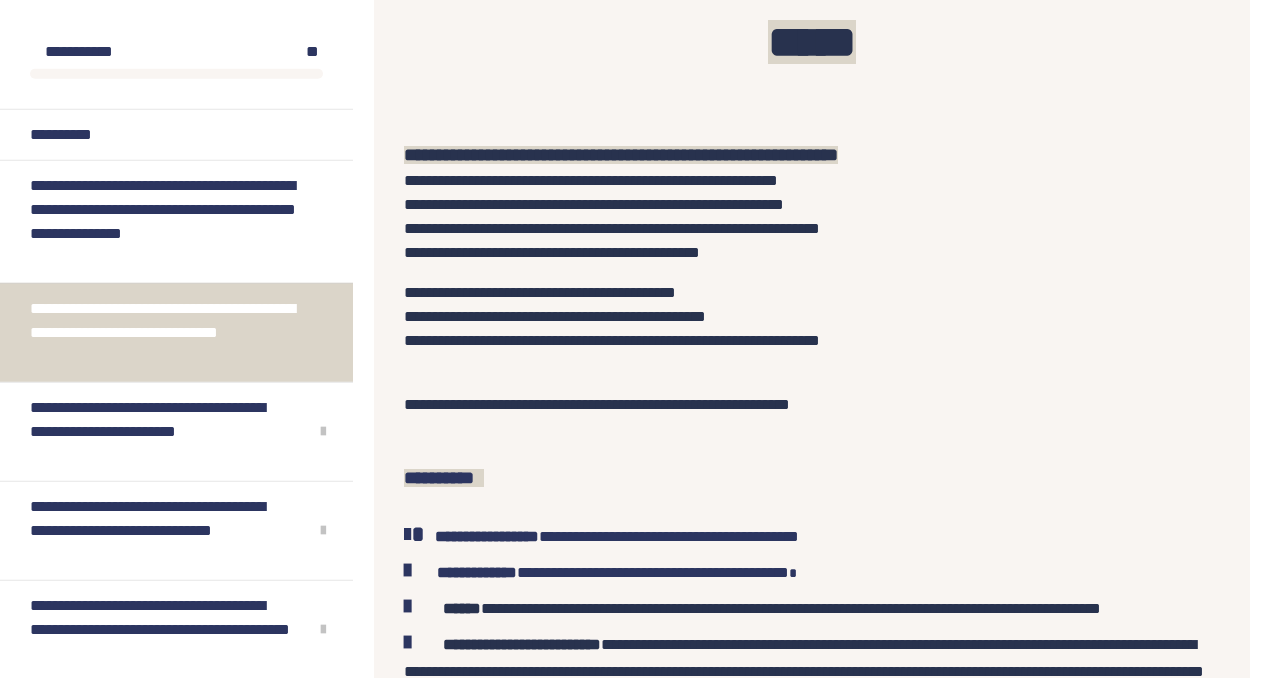 scroll, scrollTop: 582, scrollLeft: 0, axis: vertical 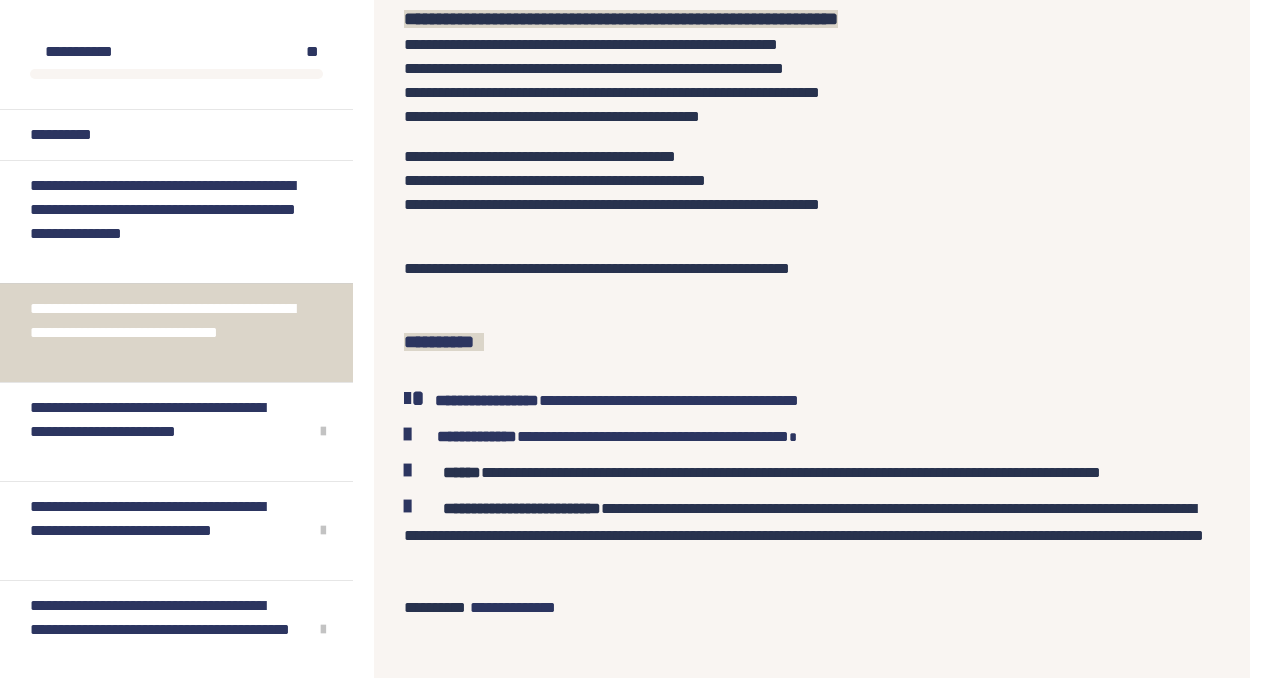 click at bounding box center (420, 434) 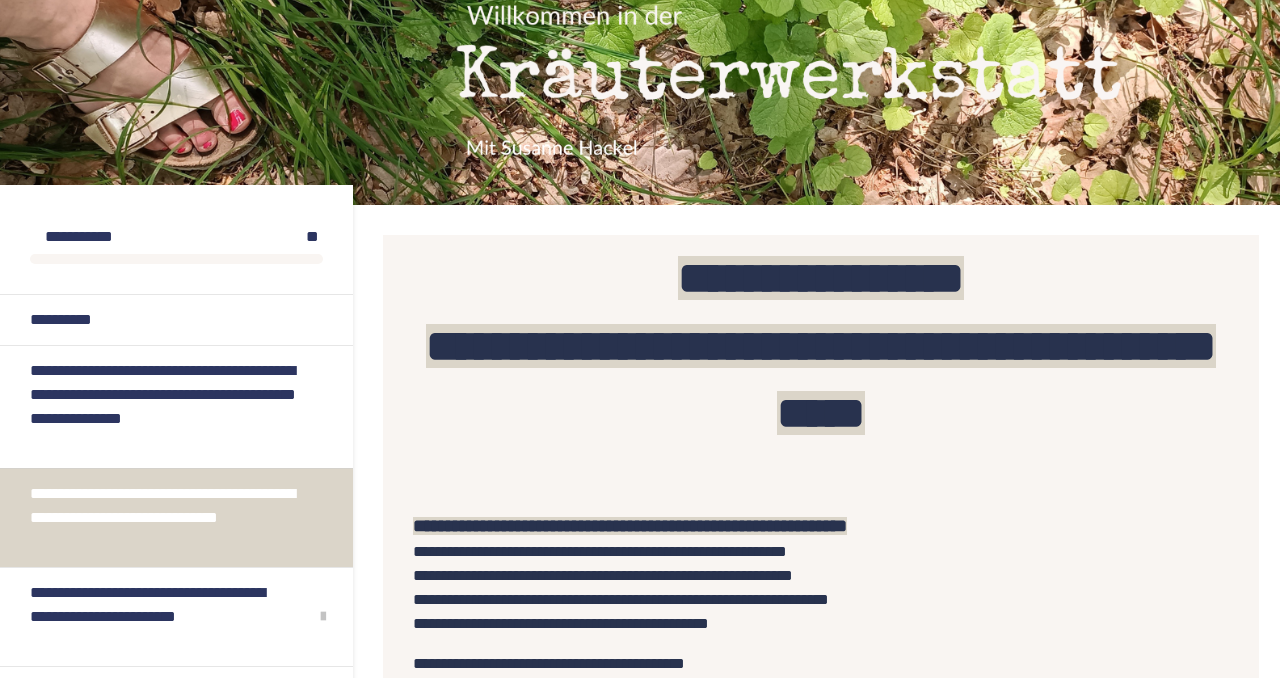 scroll, scrollTop: 0, scrollLeft: 0, axis: both 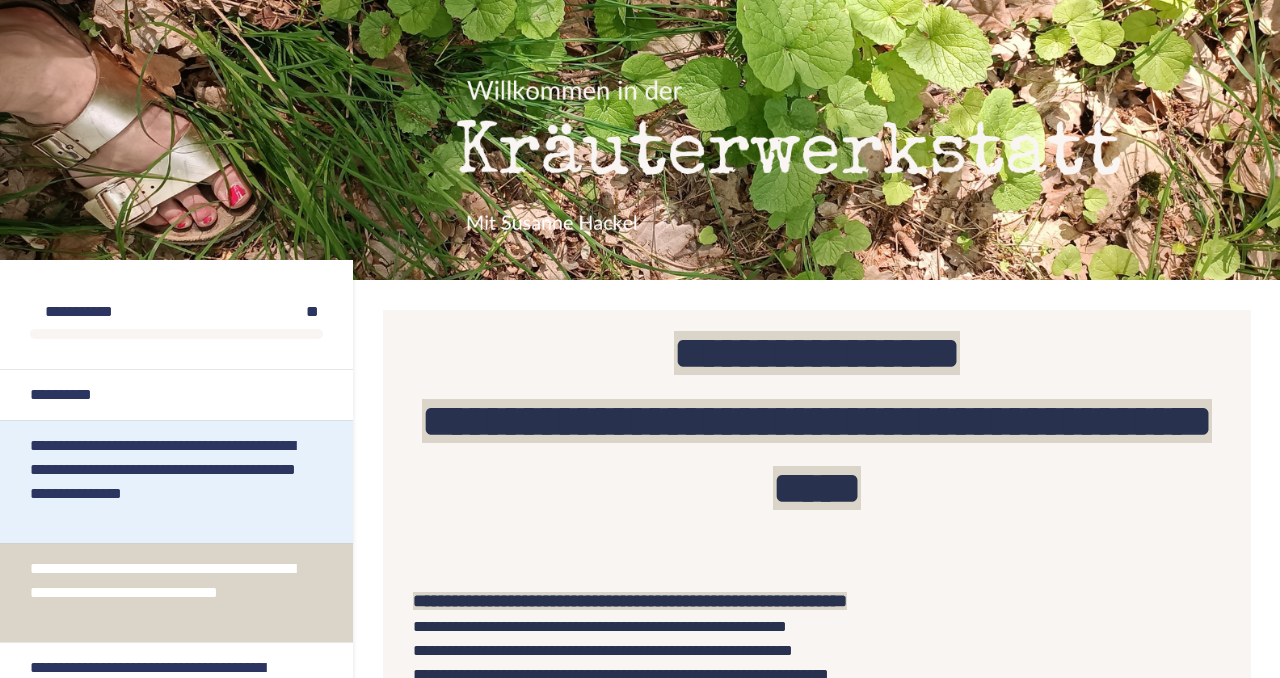 click on "**********" at bounding box center (168, 482) 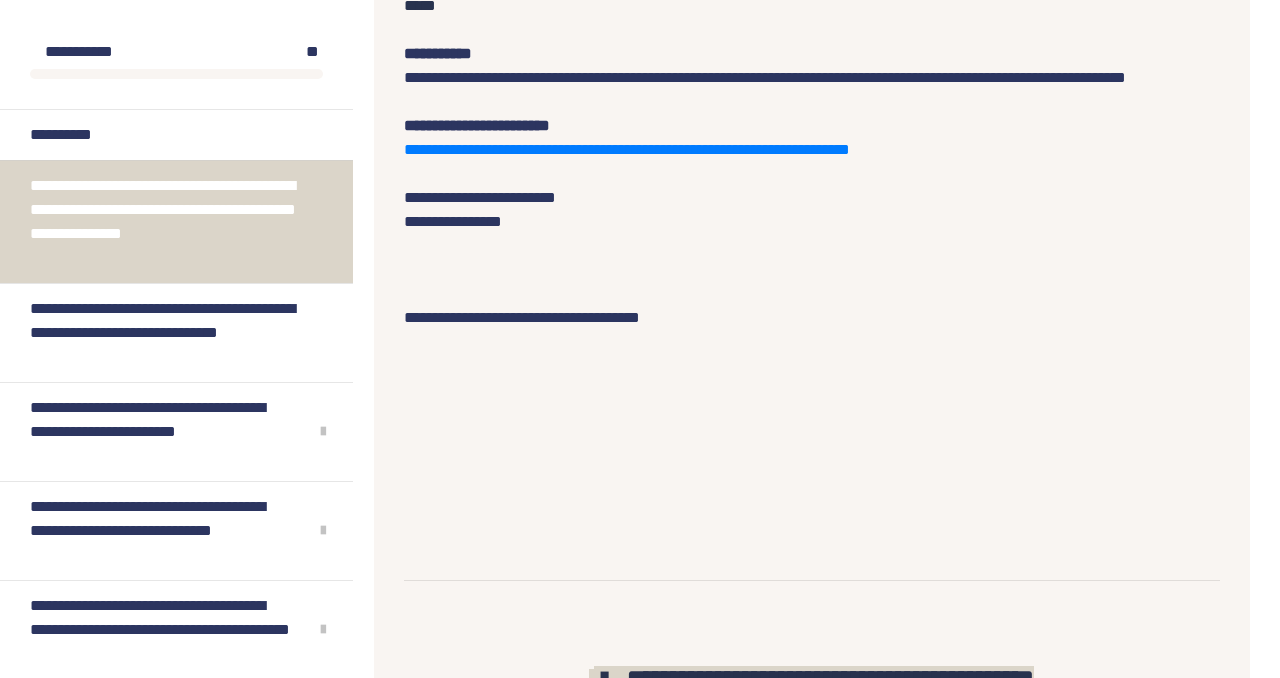 scroll, scrollTop: 1560, scrollLeft: 0, axis: vertical 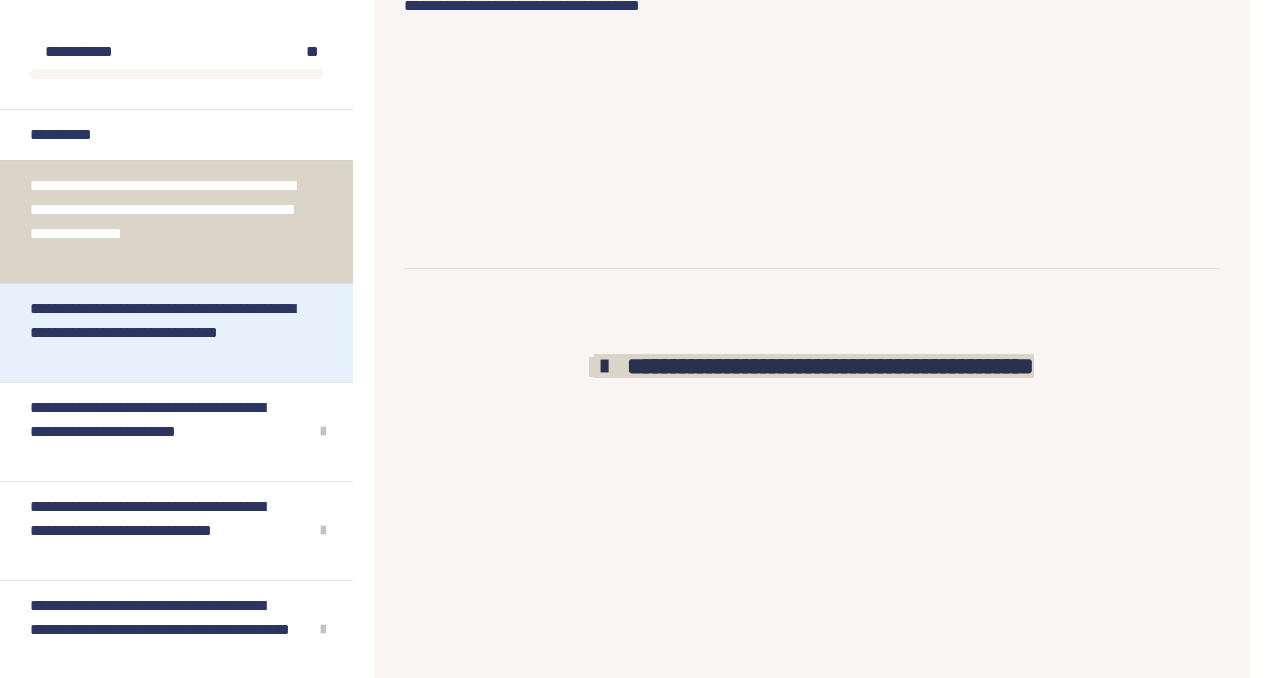 click on "**********" at bounding box center [176, 332] 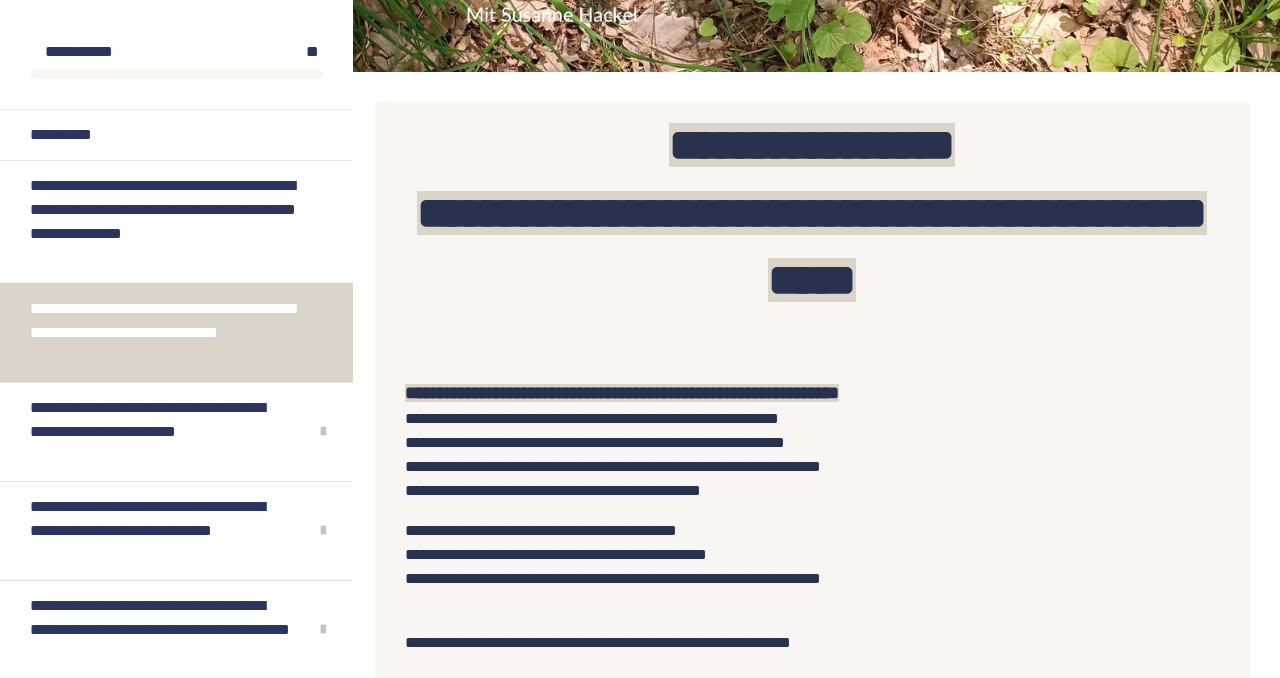 scroll, scrollTop: 416, scrollLeft: 0, axis: vertical 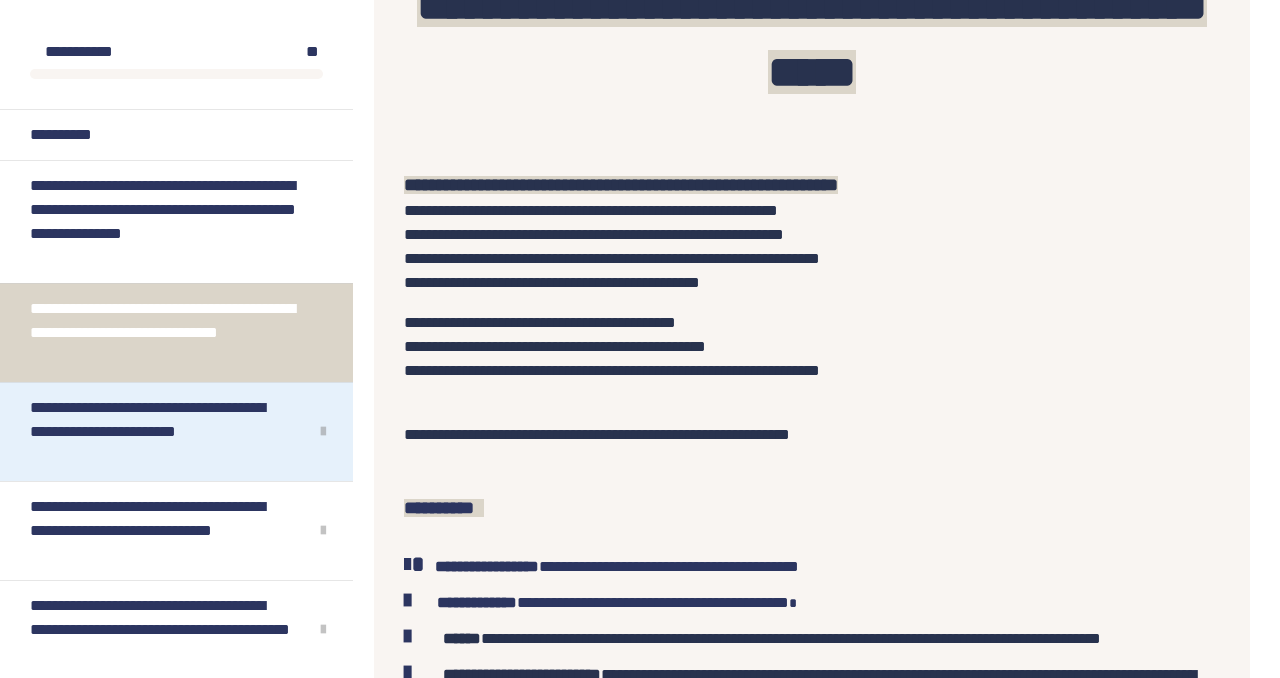 click on "**********" at bounding box center (161, 432) 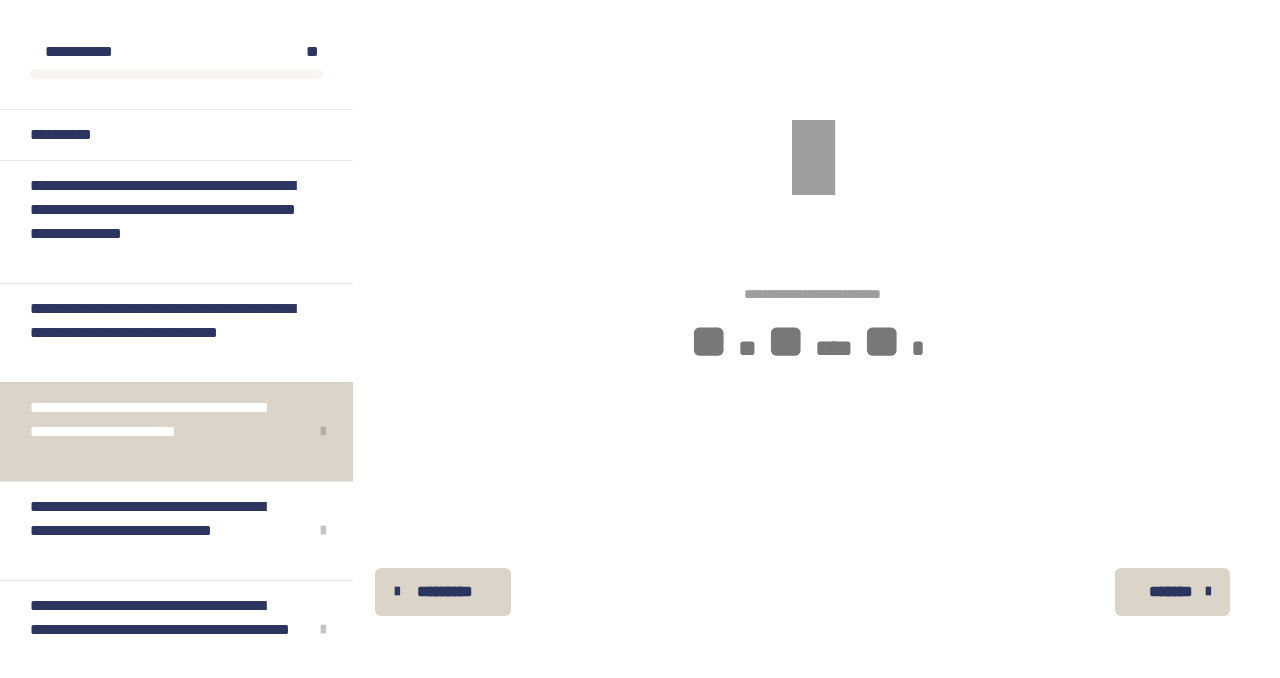 scroll, scrollTop: 340, scrollLeft: 0, axis: vertical 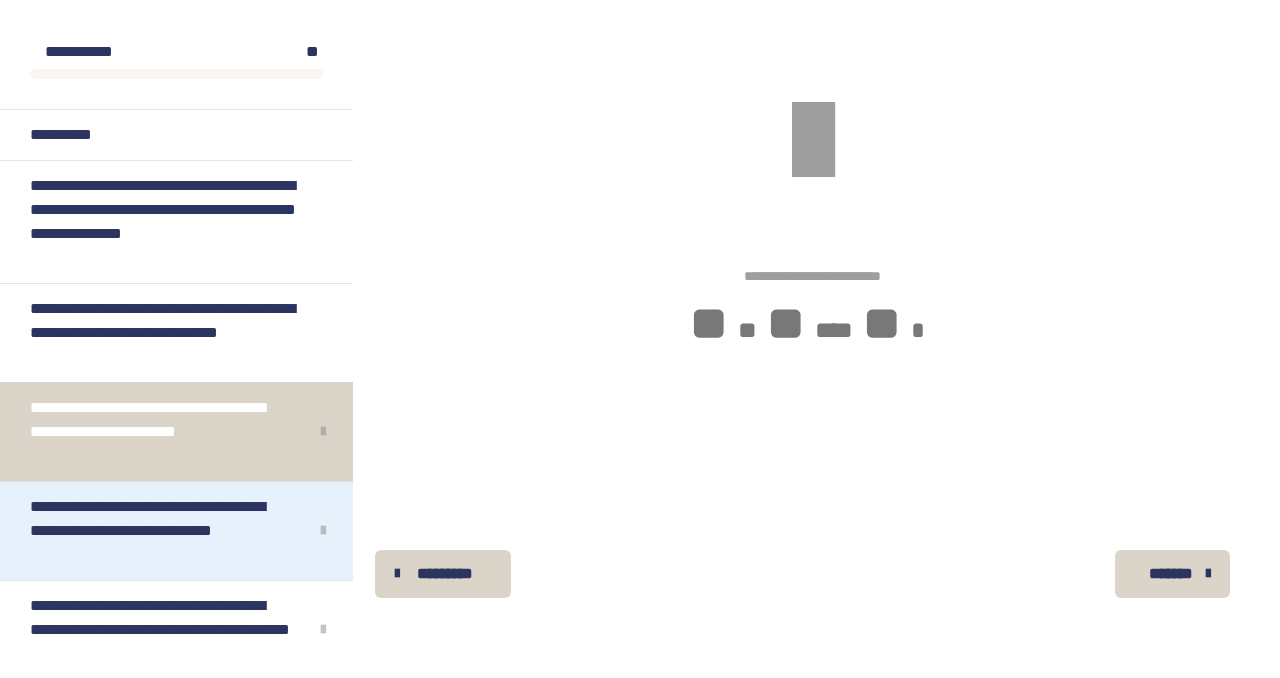 click on "**********" at bounding box center (161, 531) 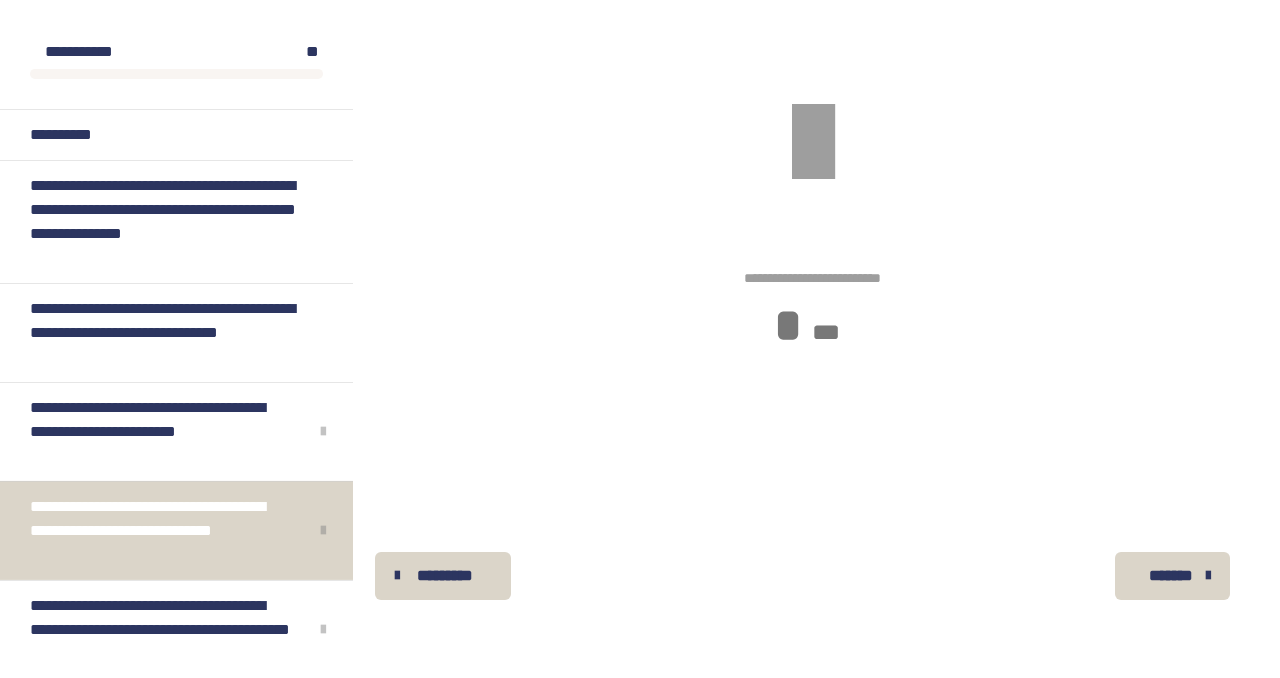 scroll, scrollTop: 340, scrollLeft: 0, axis: vertical 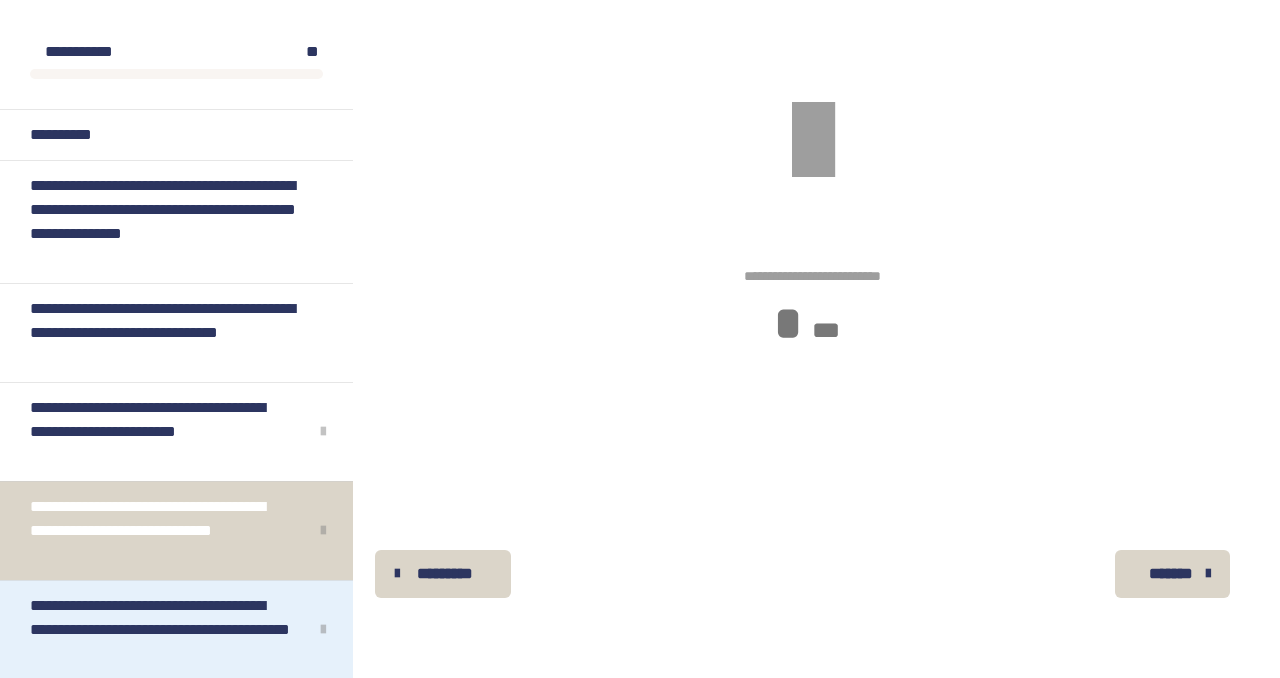 click on "**********" at bounding box center (161, 630) 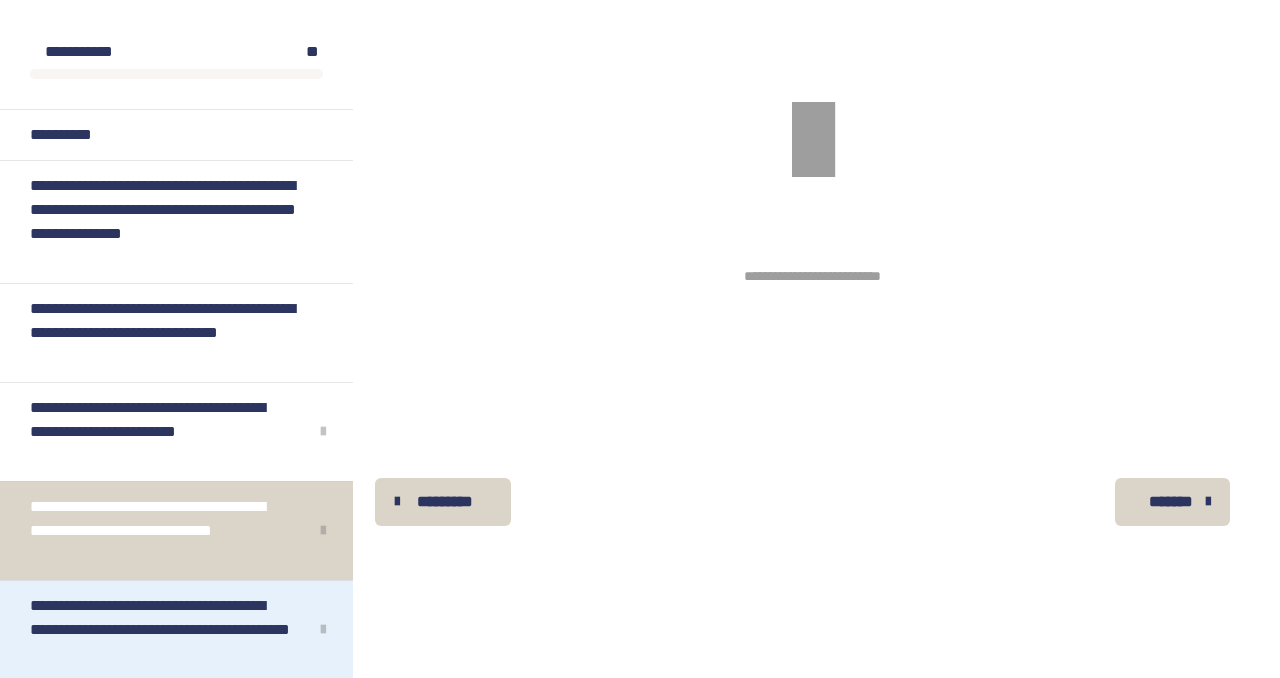 scroll, scrollTop: 270, scrollLeft: 0, axis: vertical 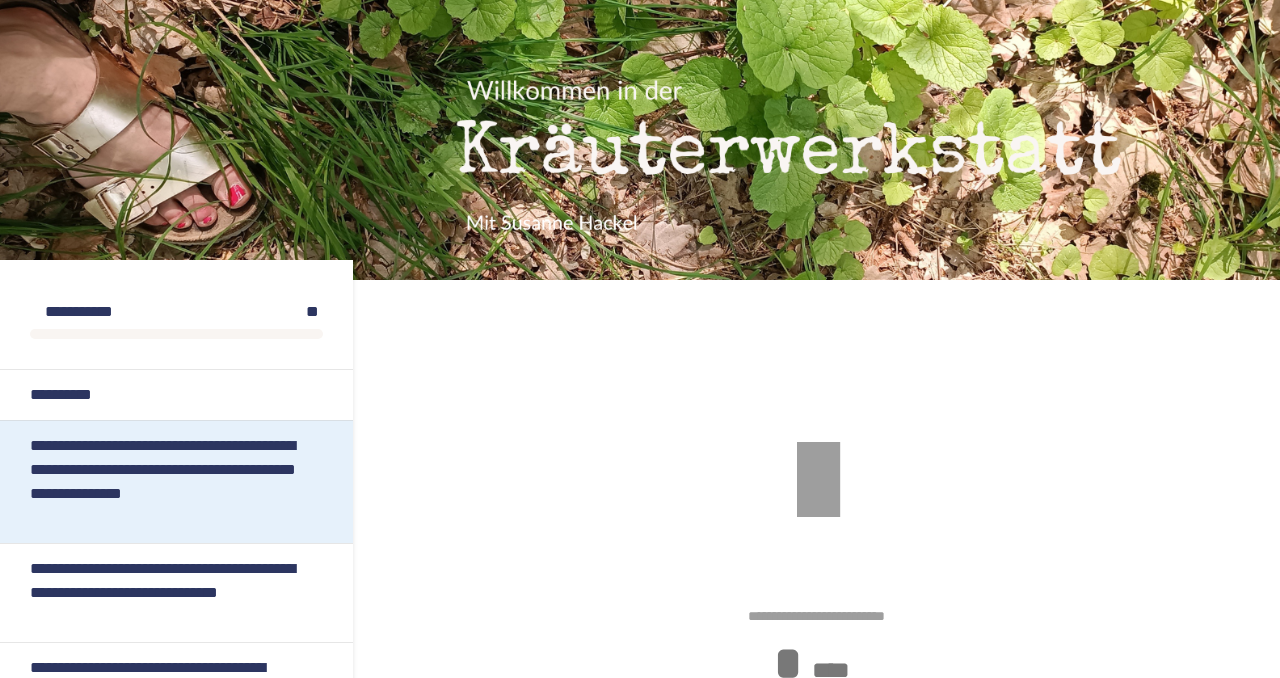 click on "**********" at bounding box center (168, 482) 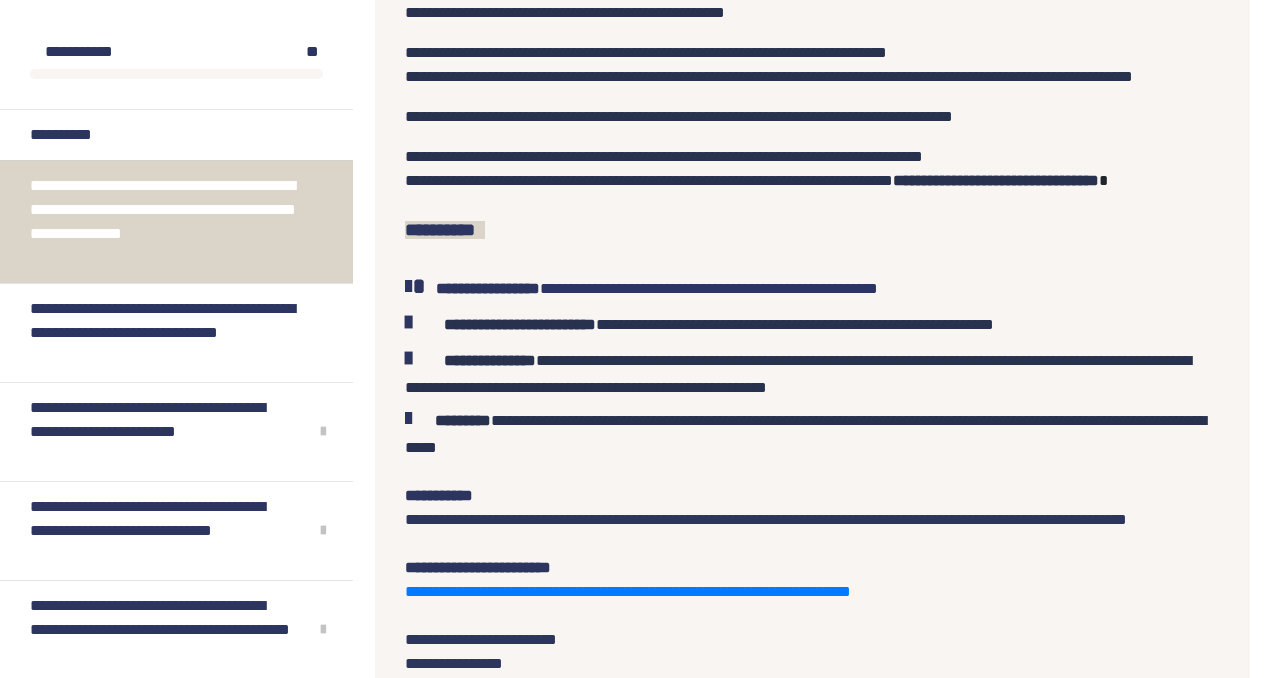 scroll, scrollTop: 936, scrollLeft: 0, axis: vertical 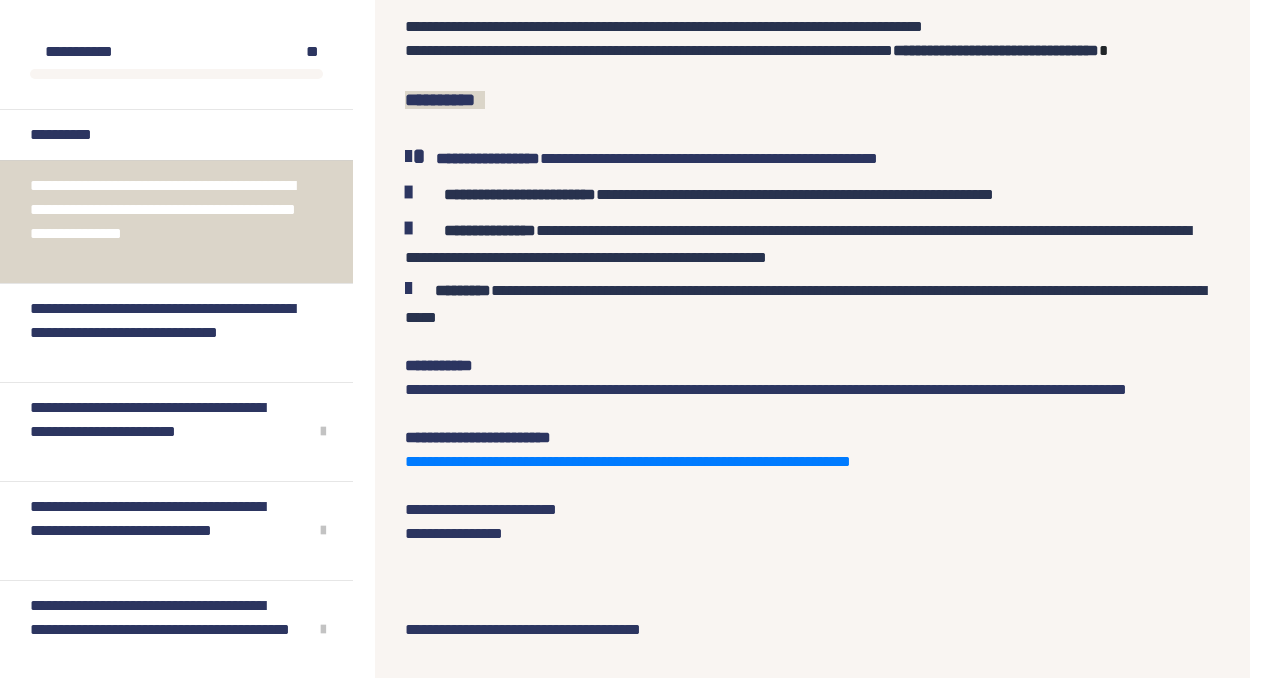 click on "**********" at bounding box center (440, 100) 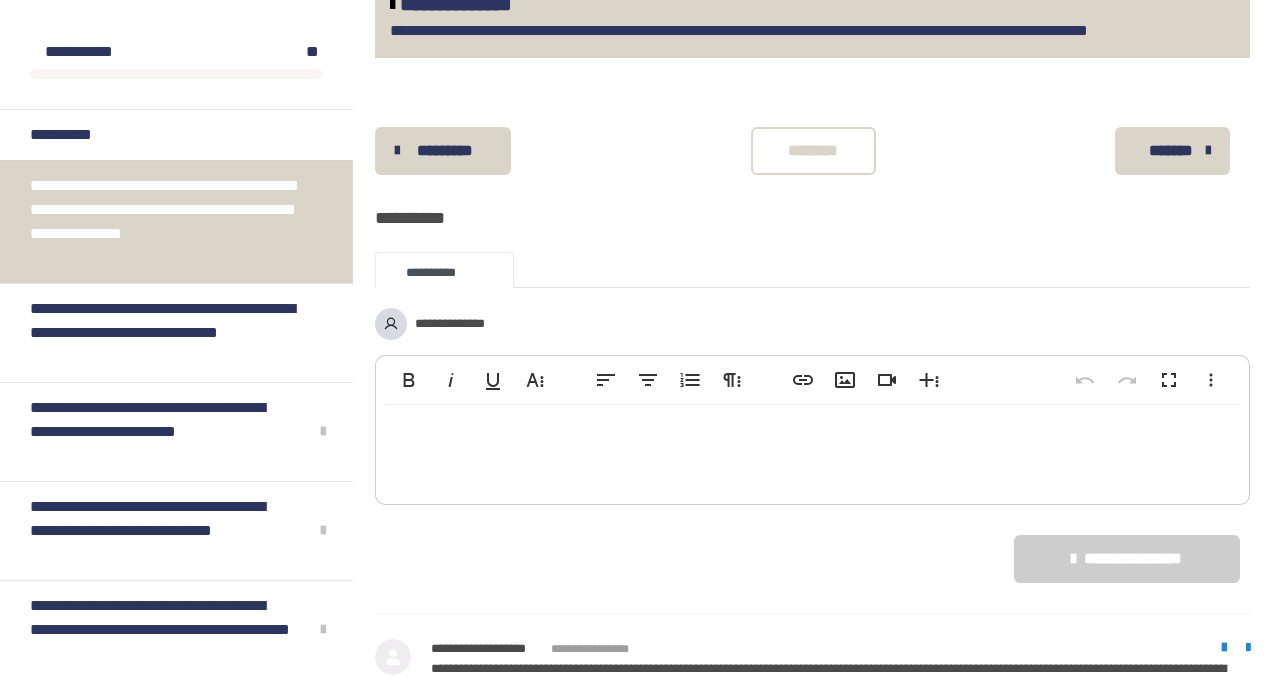 scroll, scrollTop: 2808, scrollLeft: 0, axis: vertical 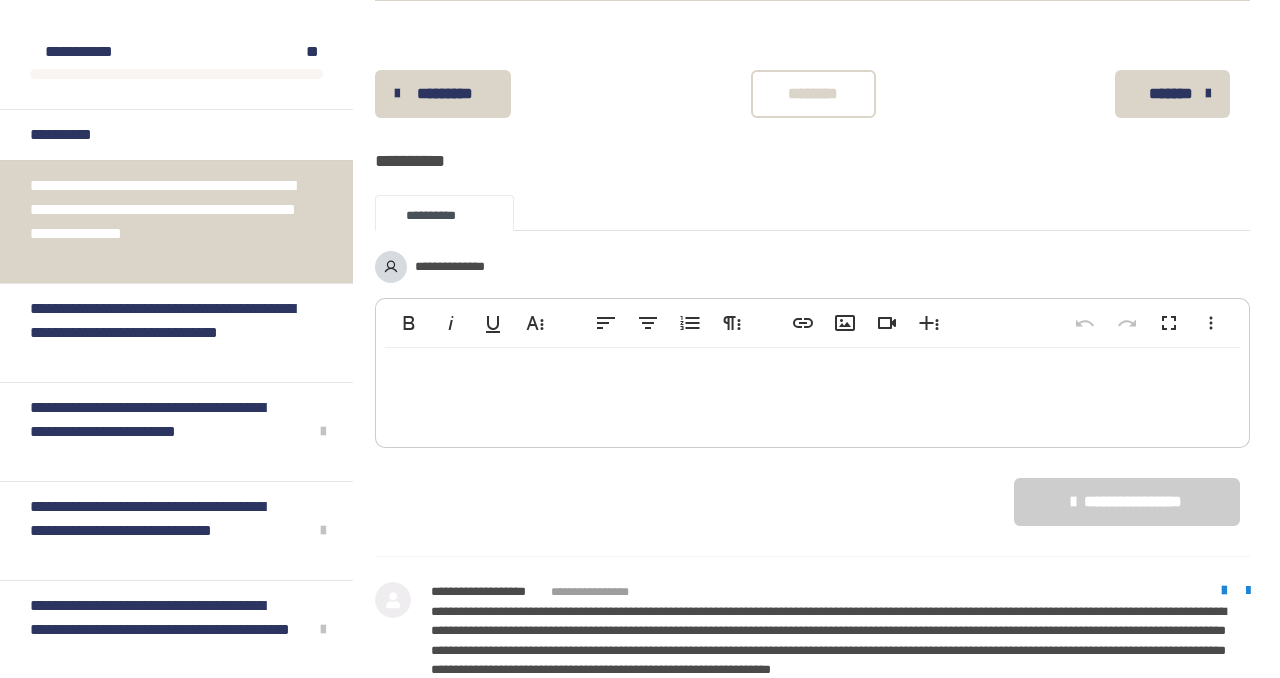 click on "*******" at bounding box center [1170, 94] 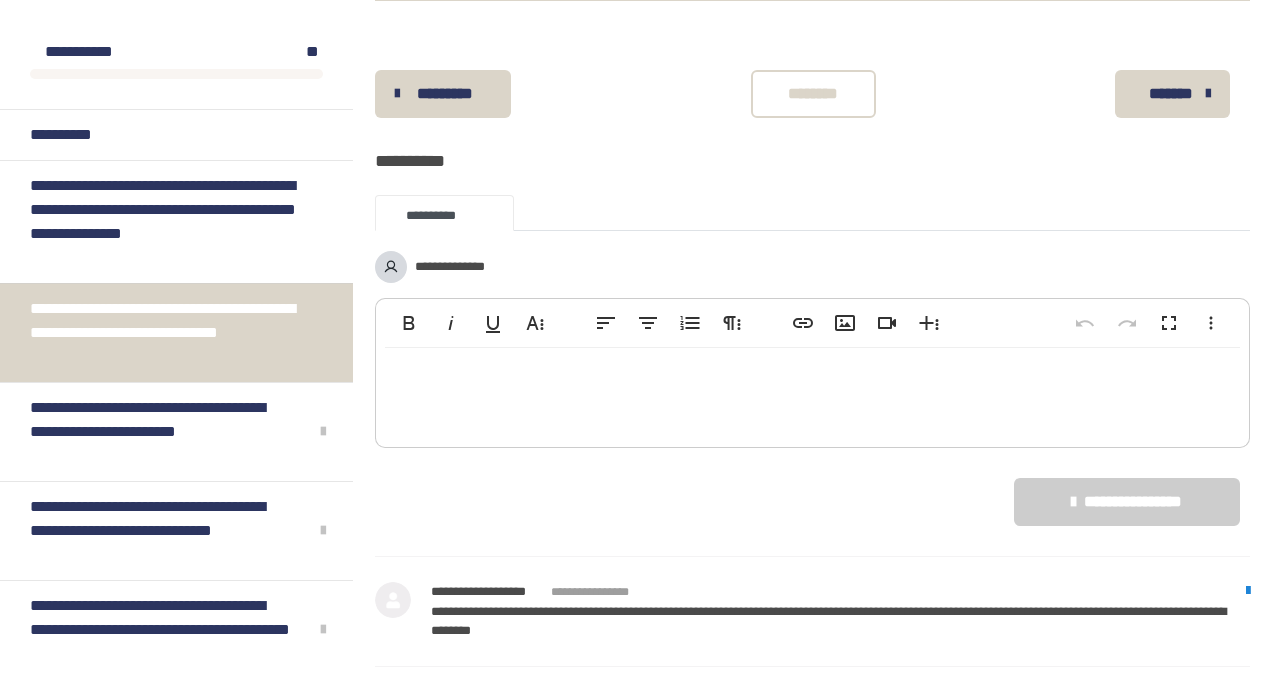 scroll, scrollTop: 2634, scrollLeft: 0, axis: vertical 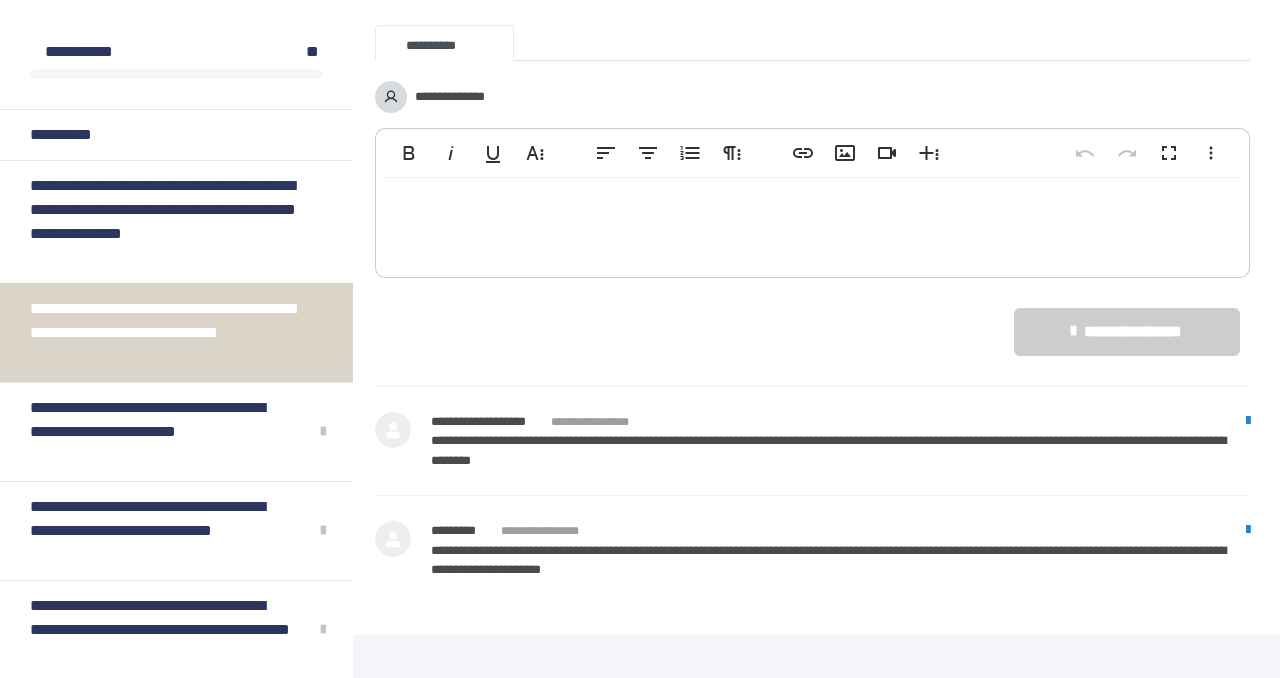 click on "**********" at bounding box center (168, 333) 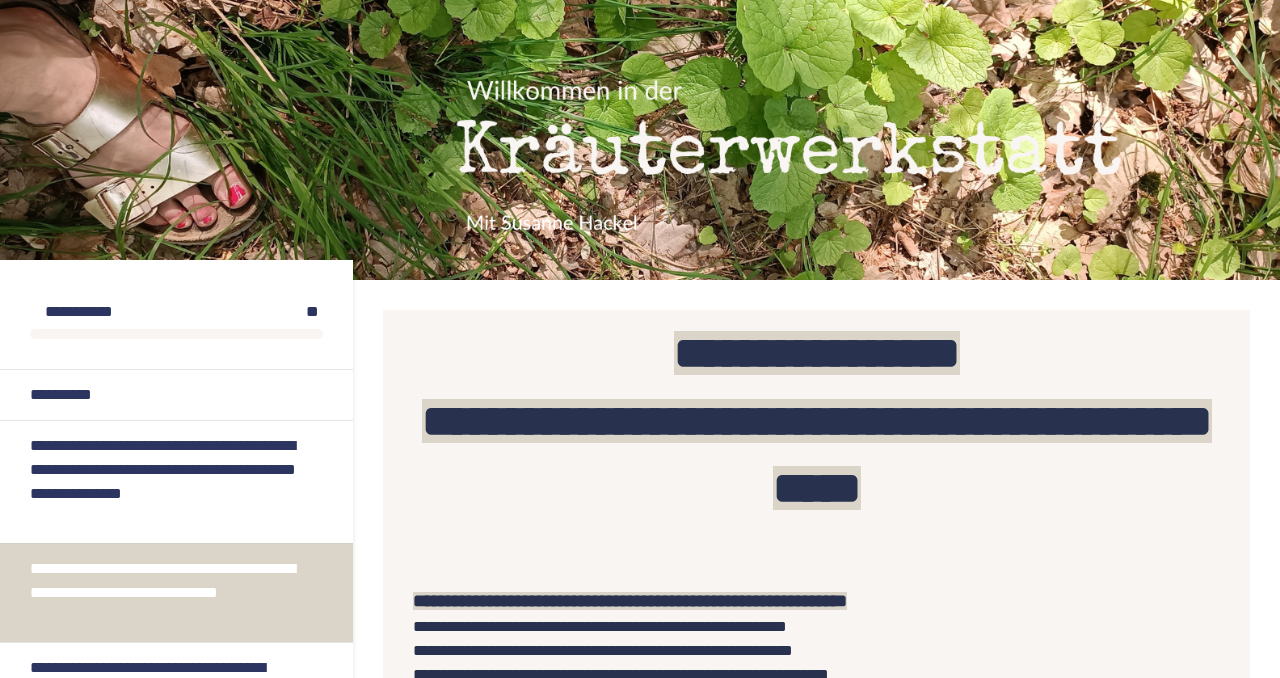 scroll, scrollTop: 208, scrollLeft: 0, axis: vertical 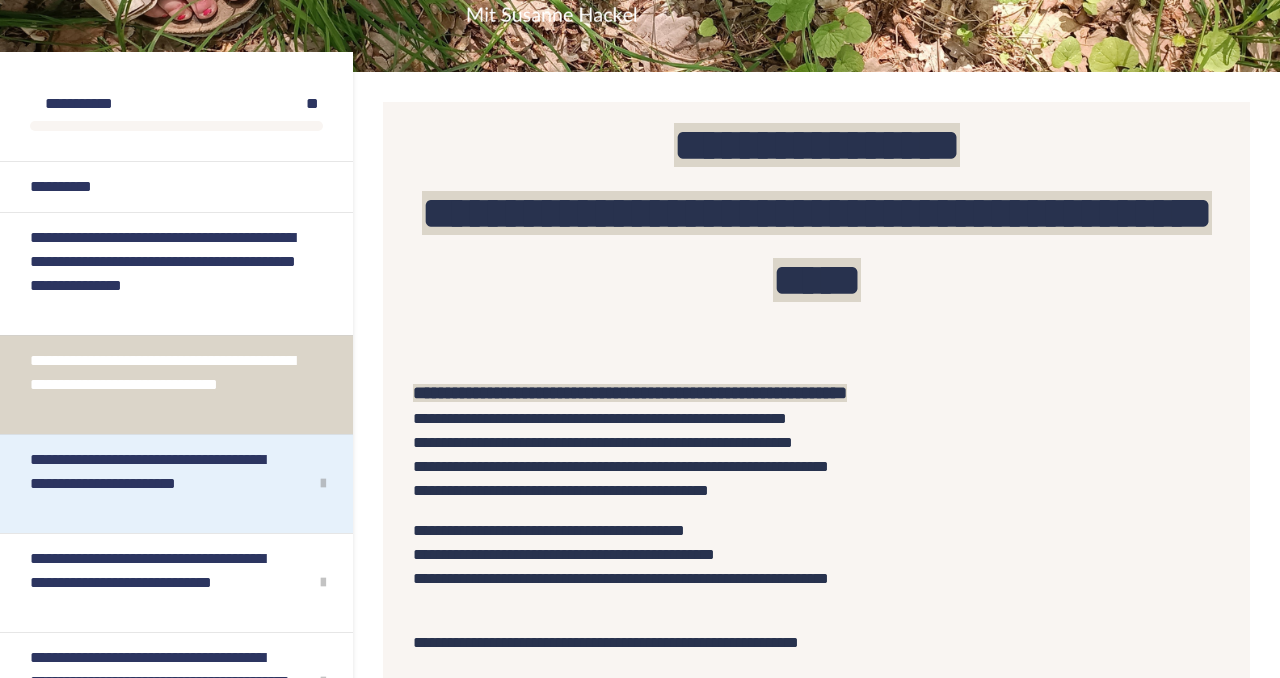 click on "**********" at bounding box center (161, 484) 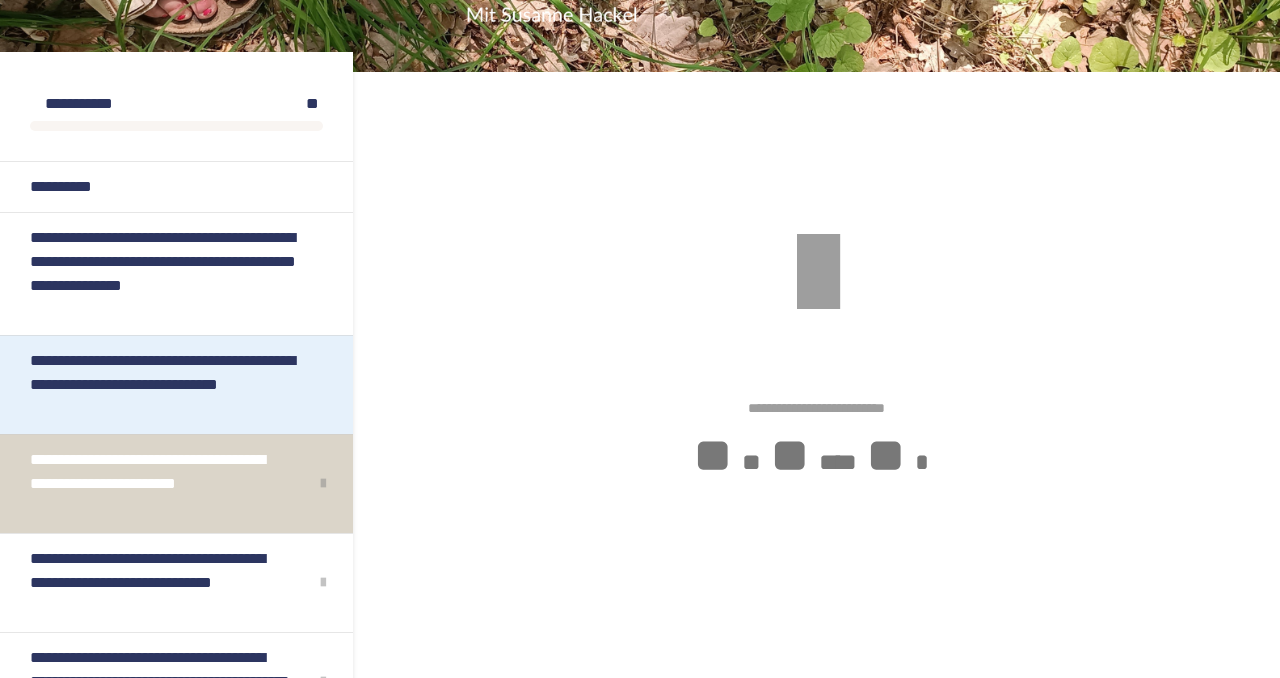 click on "**********" at bounding box center (168, 385) 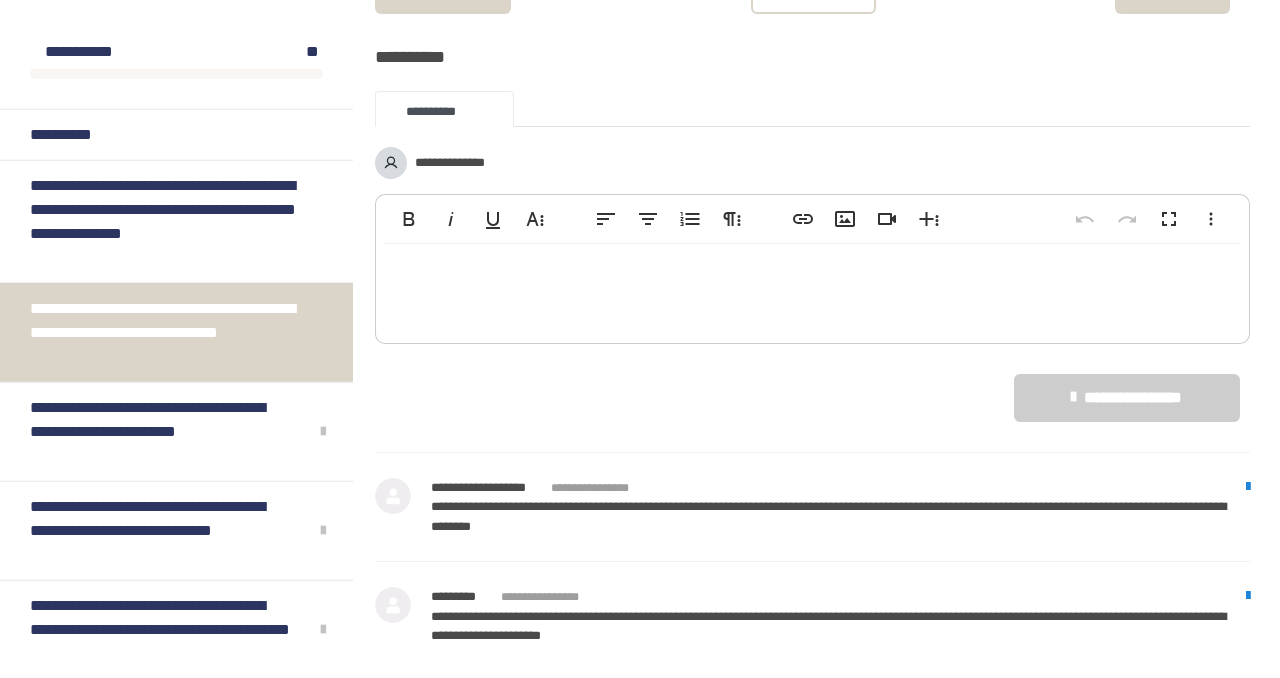 scroll, scrollTop: 2426, scrollLeft: 0, axis: vertical 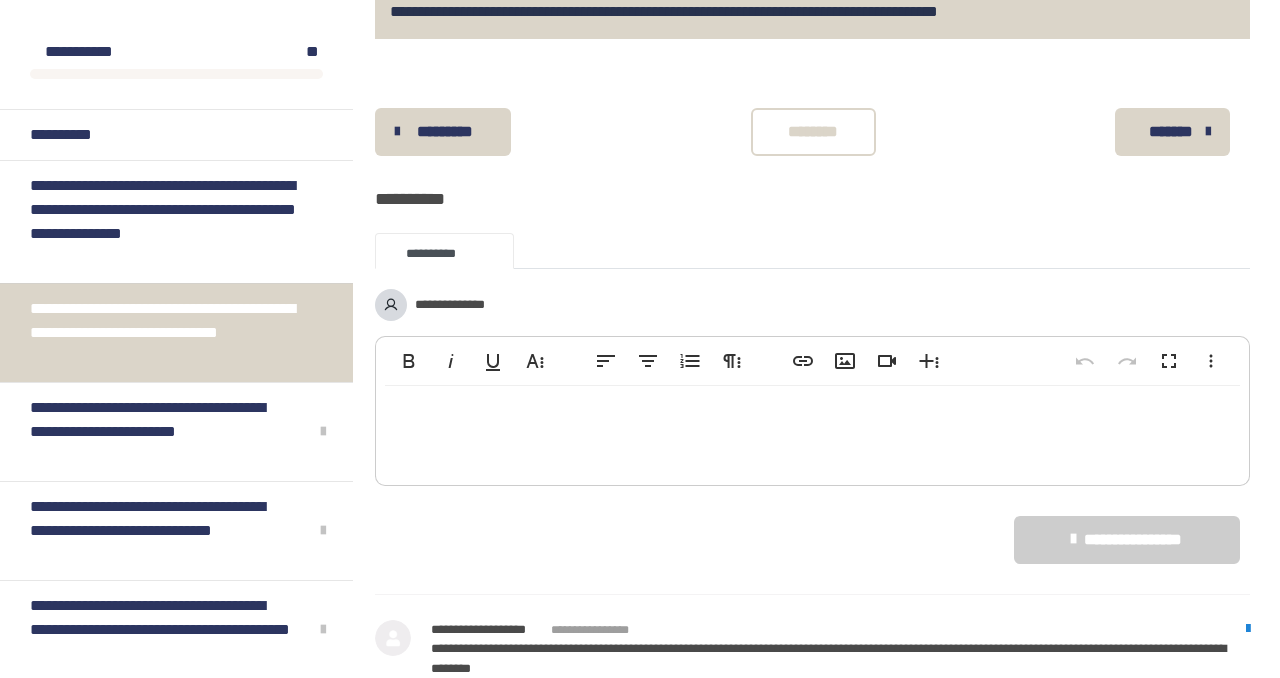 click at bounding box center (812, 431) 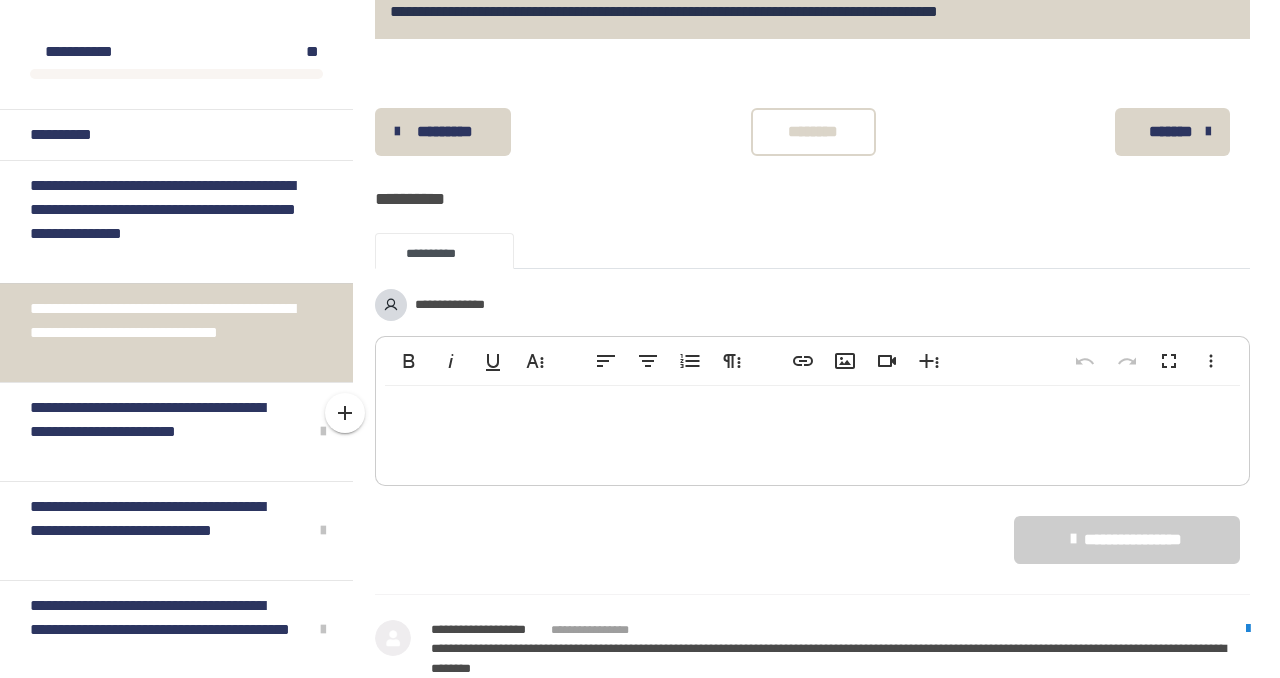 type 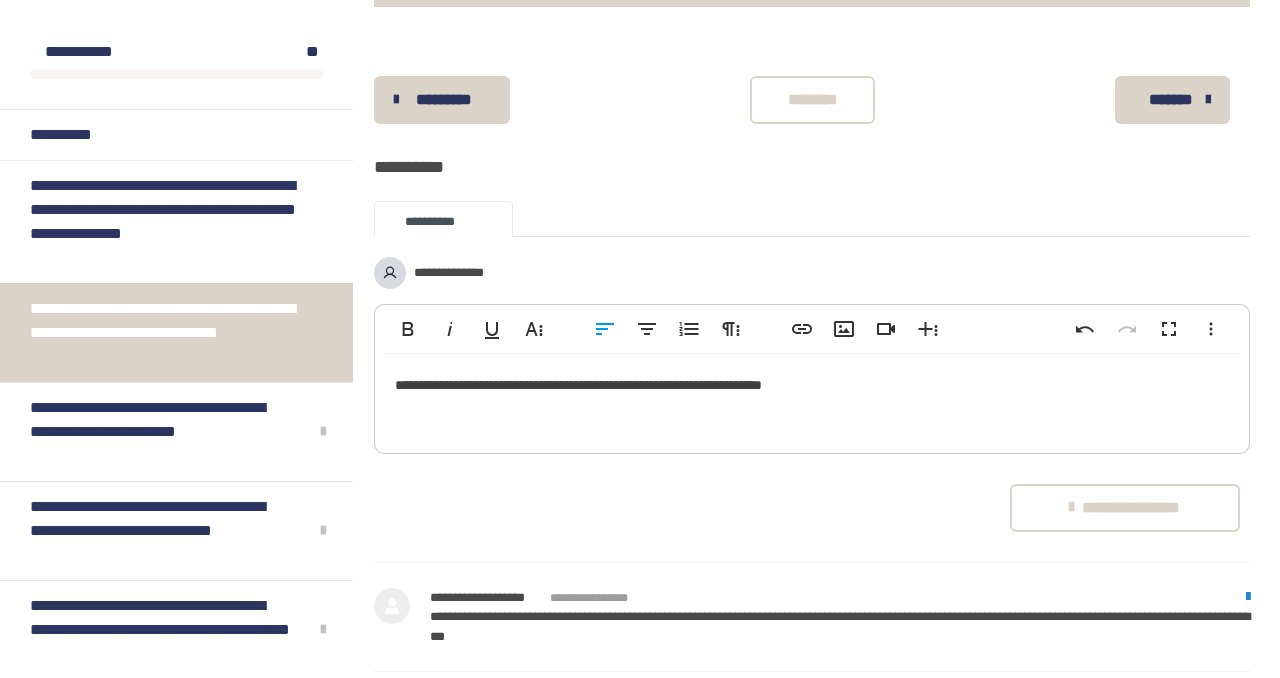 scroll, scrollTop: 2426, scrollLeft: 0, axis: vertical 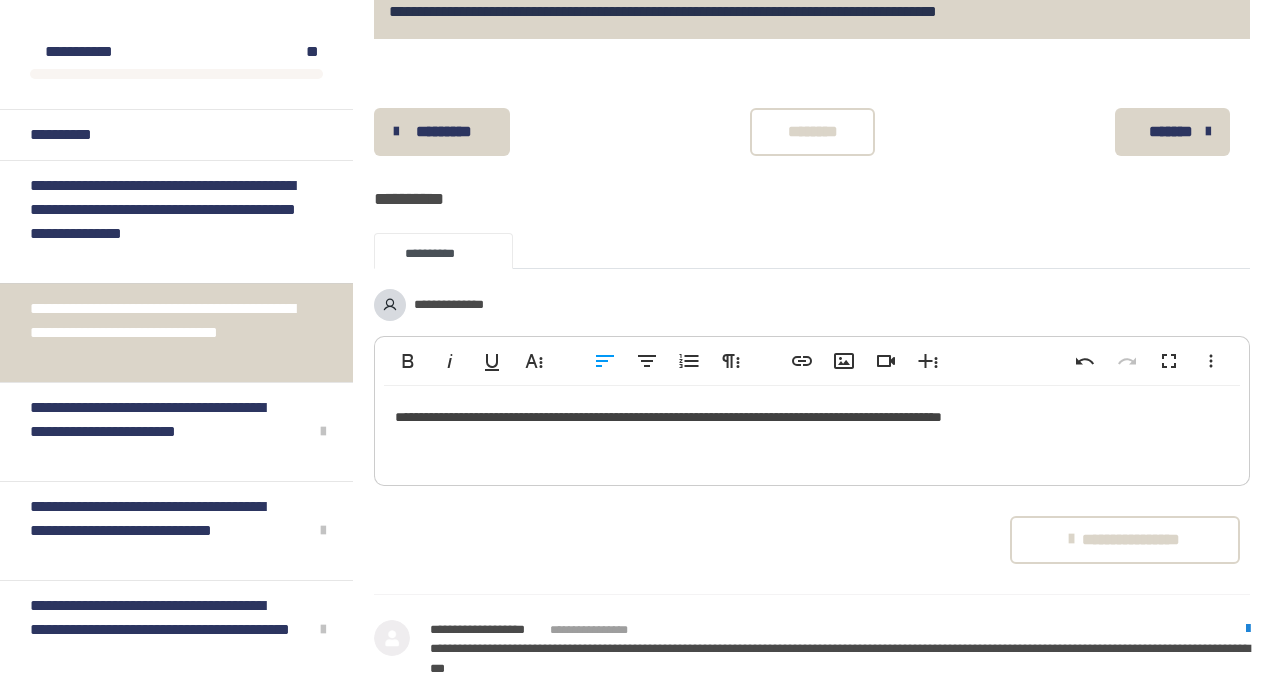 click on "**********" at bounding box center [1125, 540] 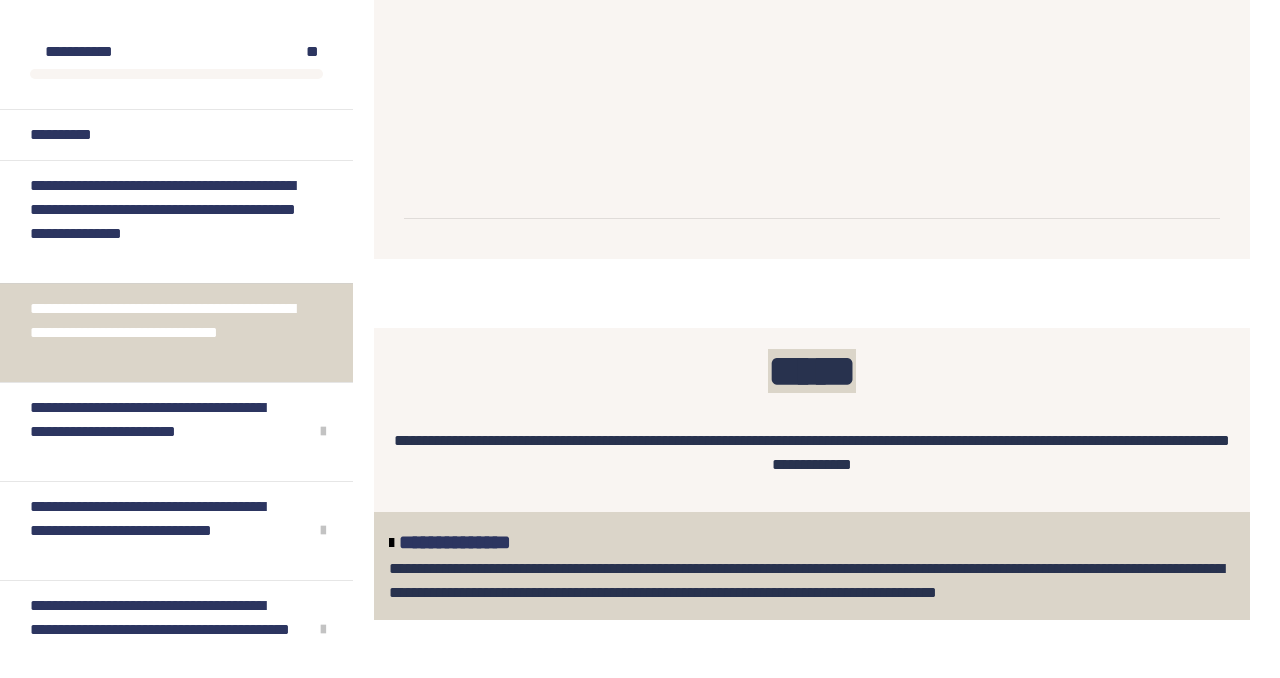 scroll, scrollTop: 1906, scrollLeft: 0, axis: vertical 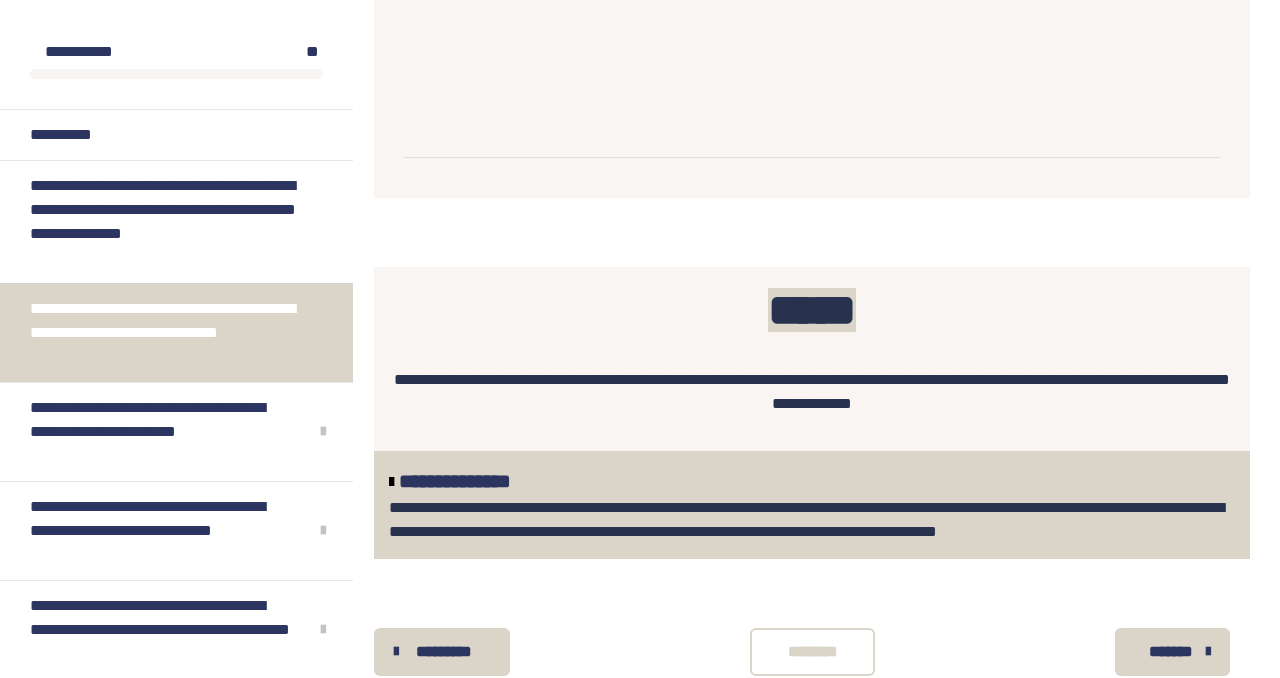 click on "**********" at bounding box center (812, -234) 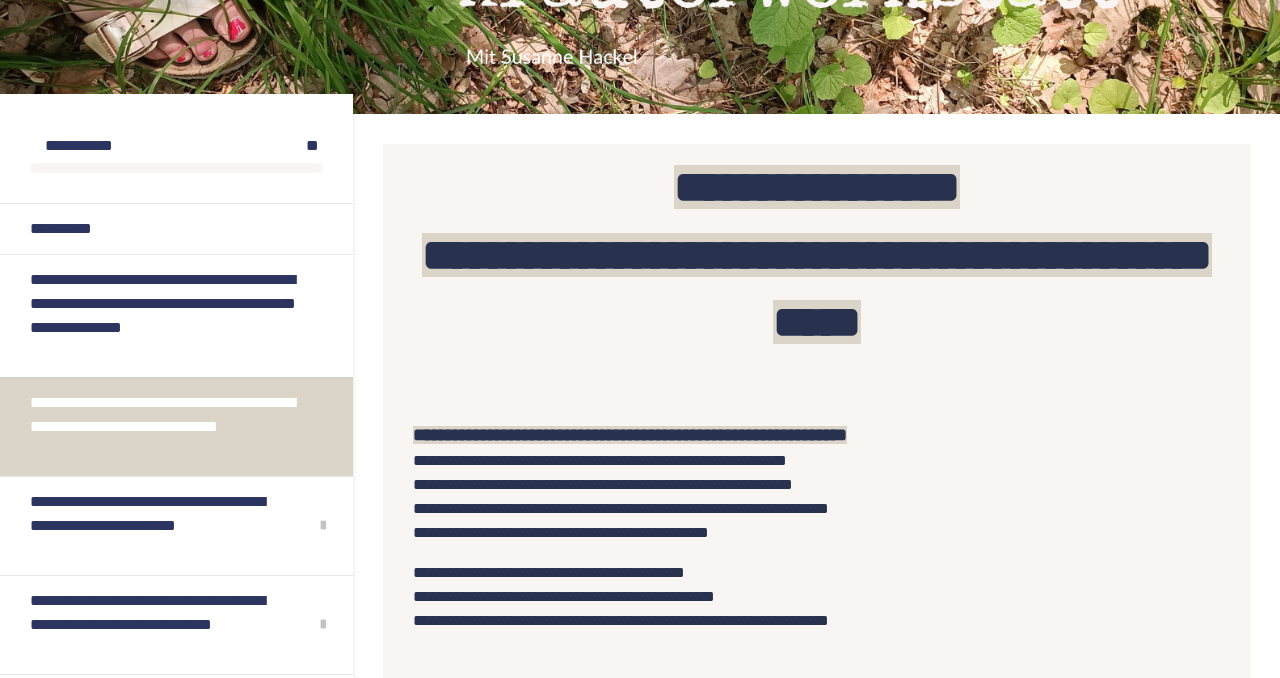 scroll, scrollTop: 124, scrollLeft: 0, axis: vertical 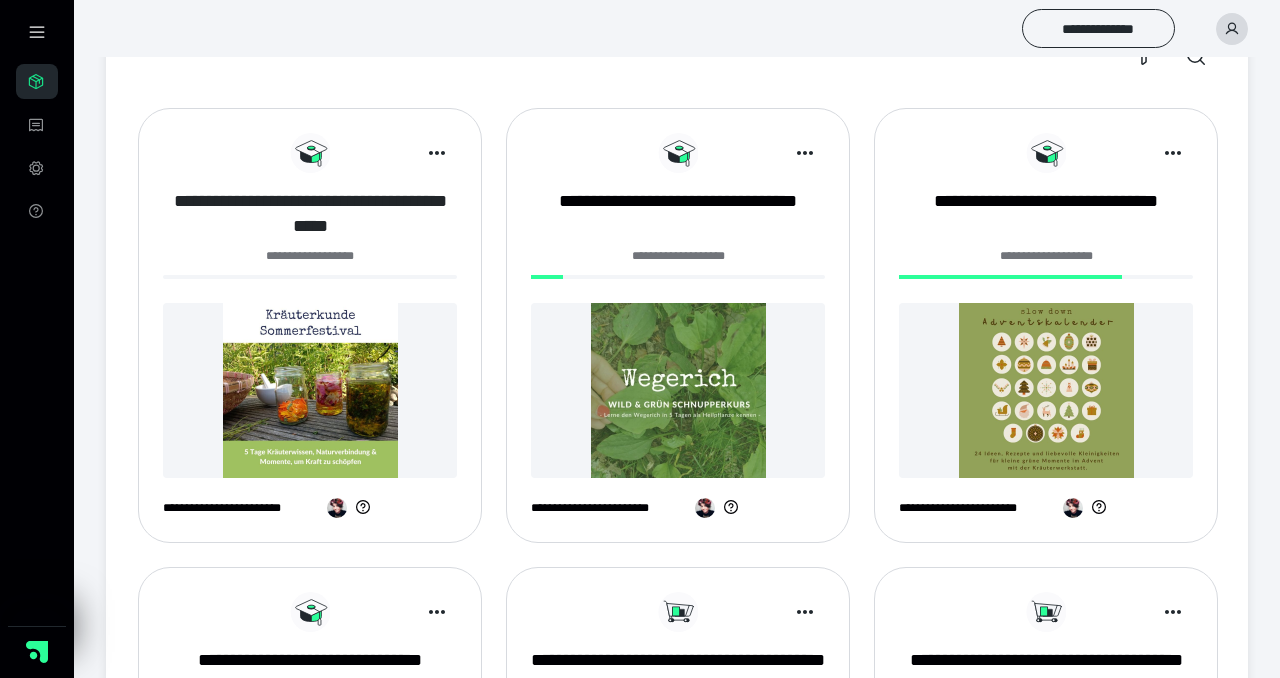 click on "**********" at bounding box center [310, 214] 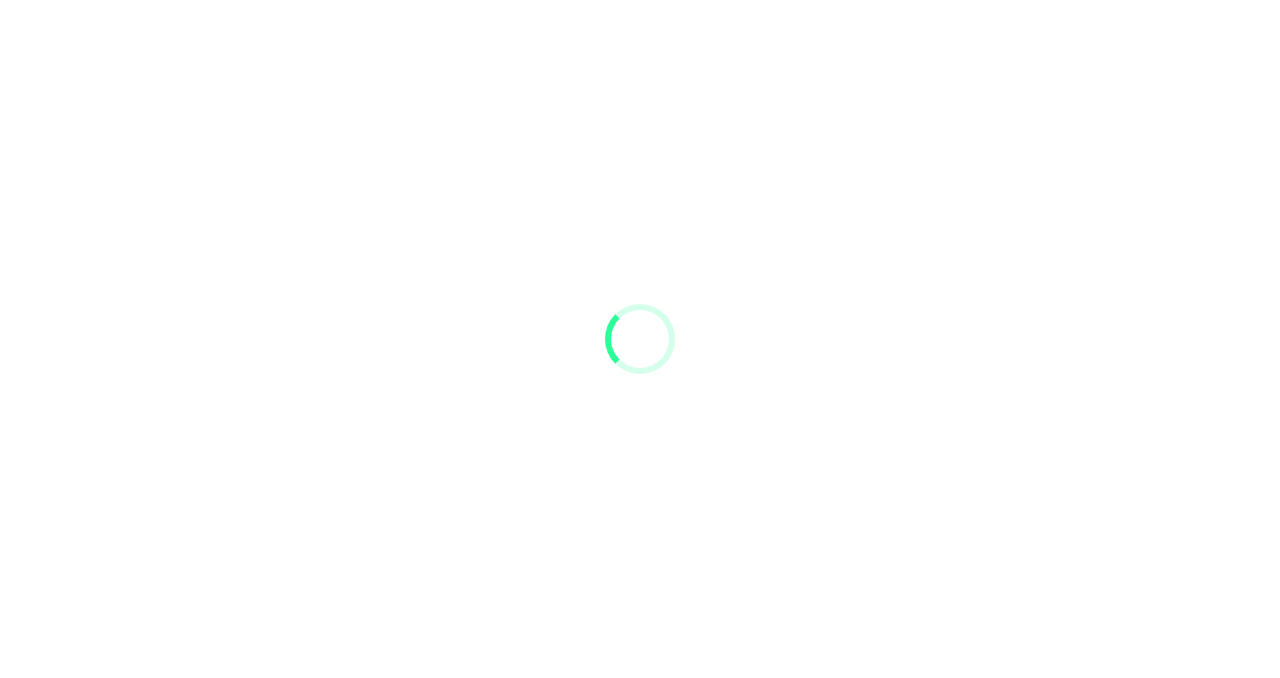 scroll, scrollTop: 0, scrollLeft: 0, axis: both 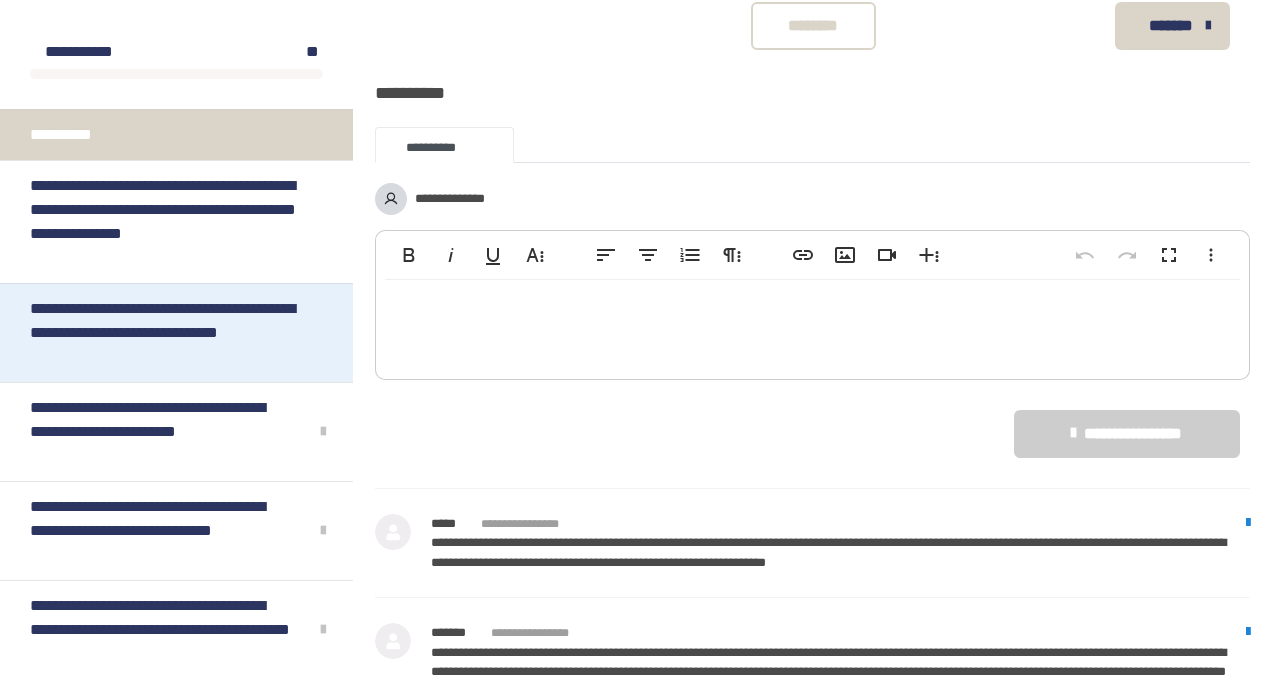 click on "**********" at bounding box center (176, 332) 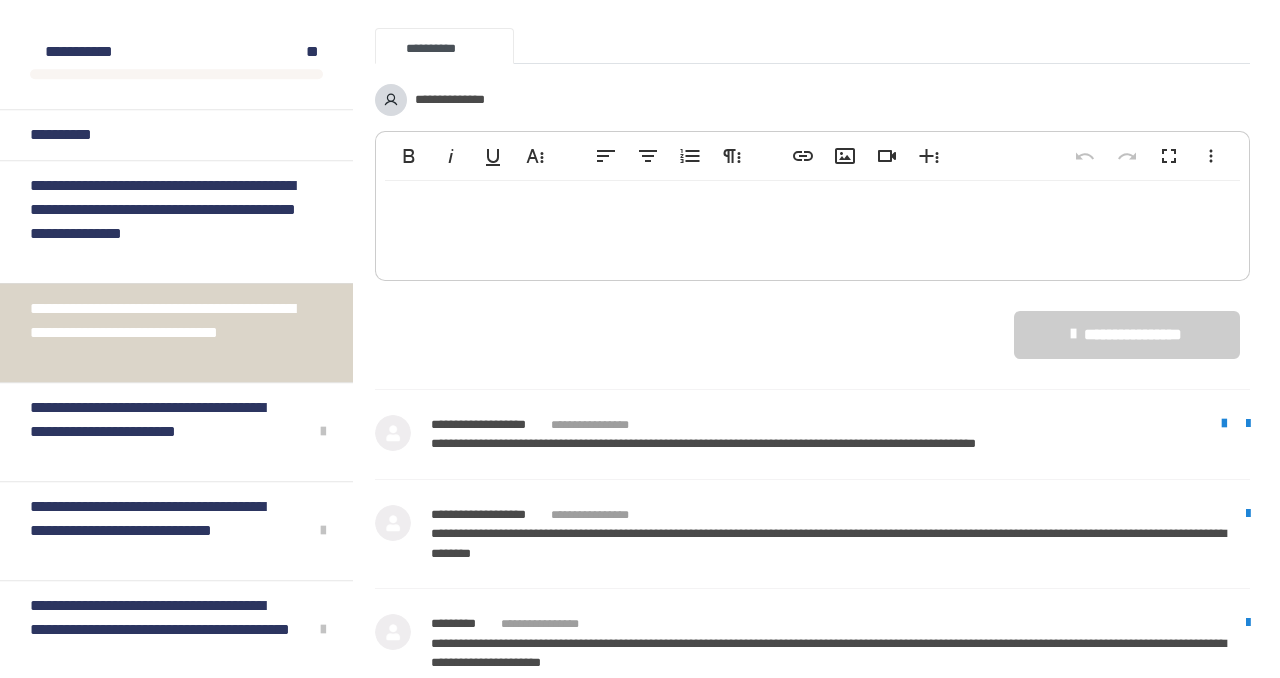 scroll, scrollTop: 2662, scrollLeft: 0, axis: vertical 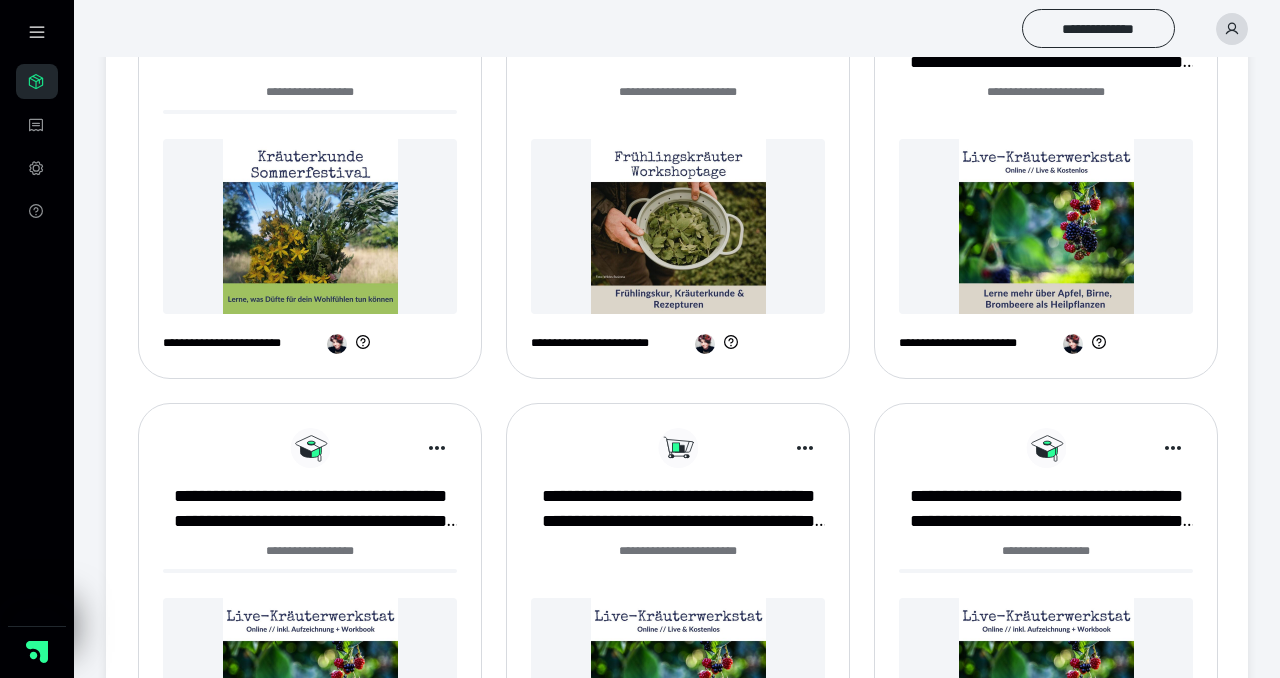 click at bounding box center [310, 226] 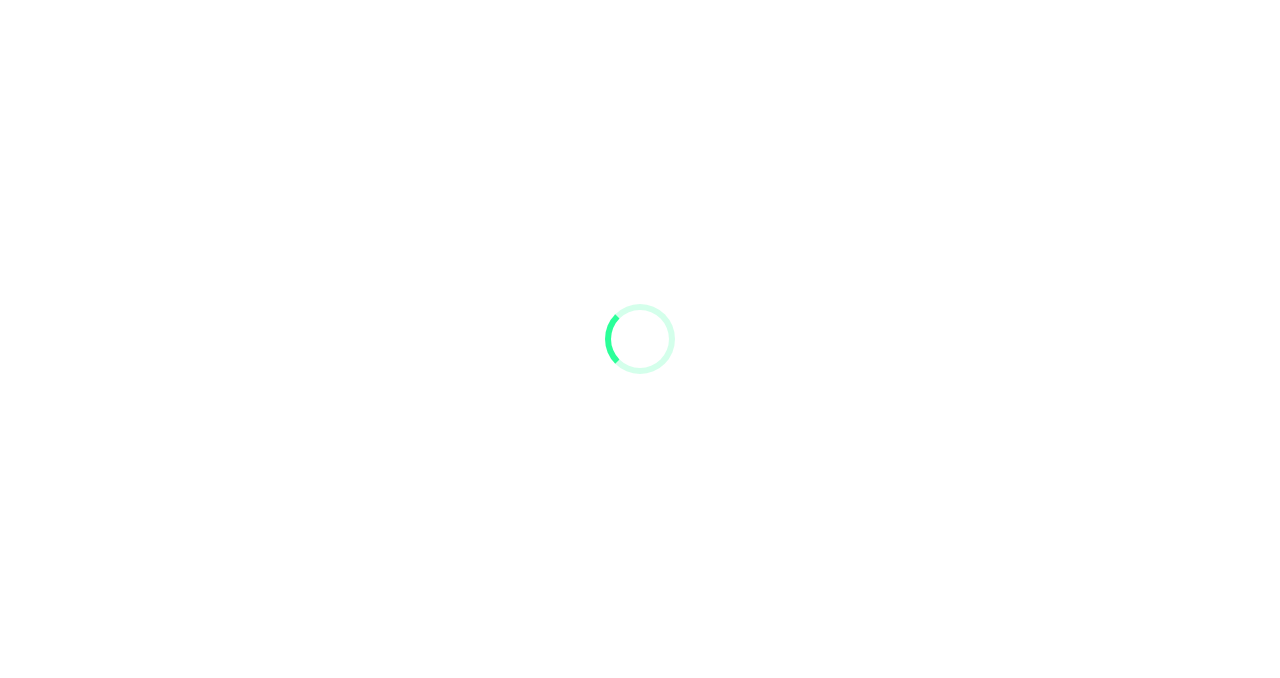 scroll, scrollTop: 0, scrollLeft: 0, axis: both 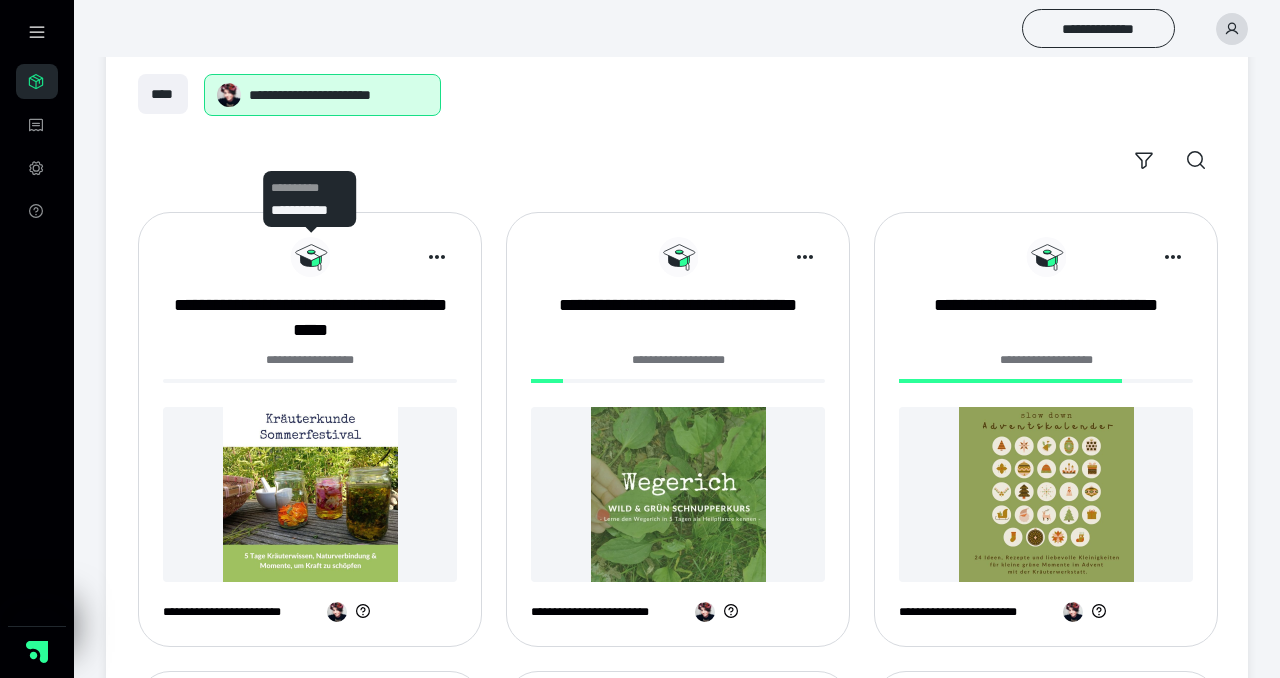 click 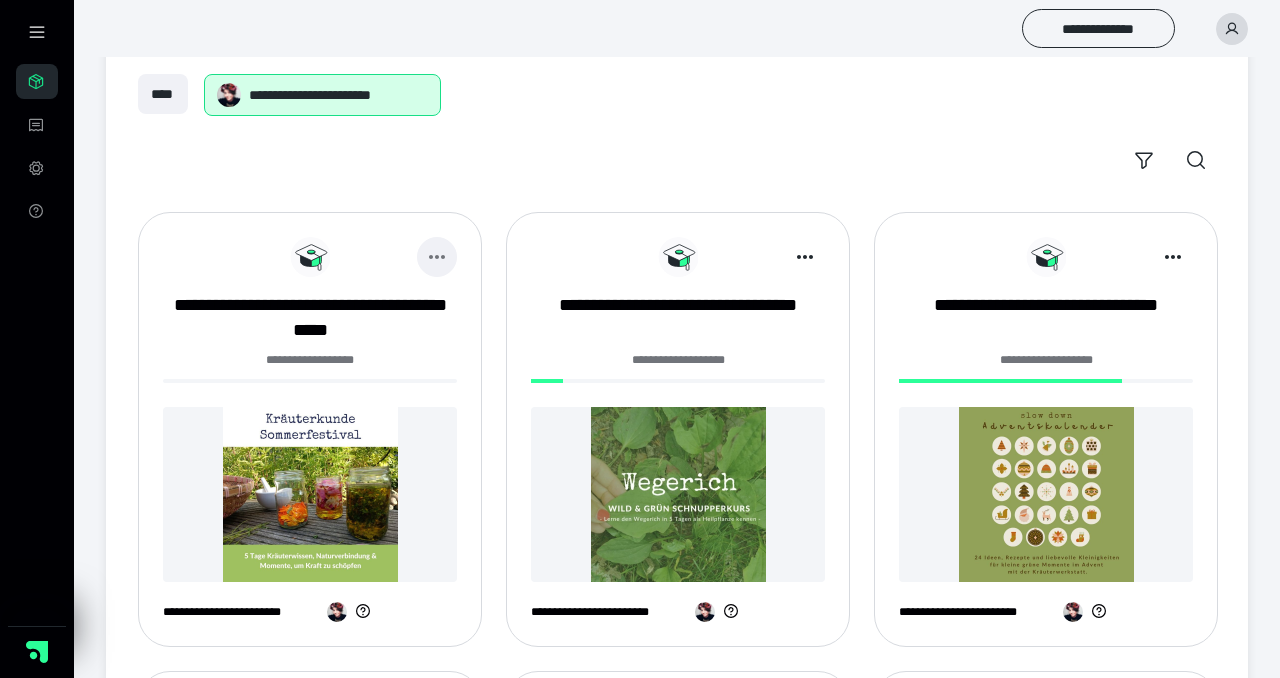click 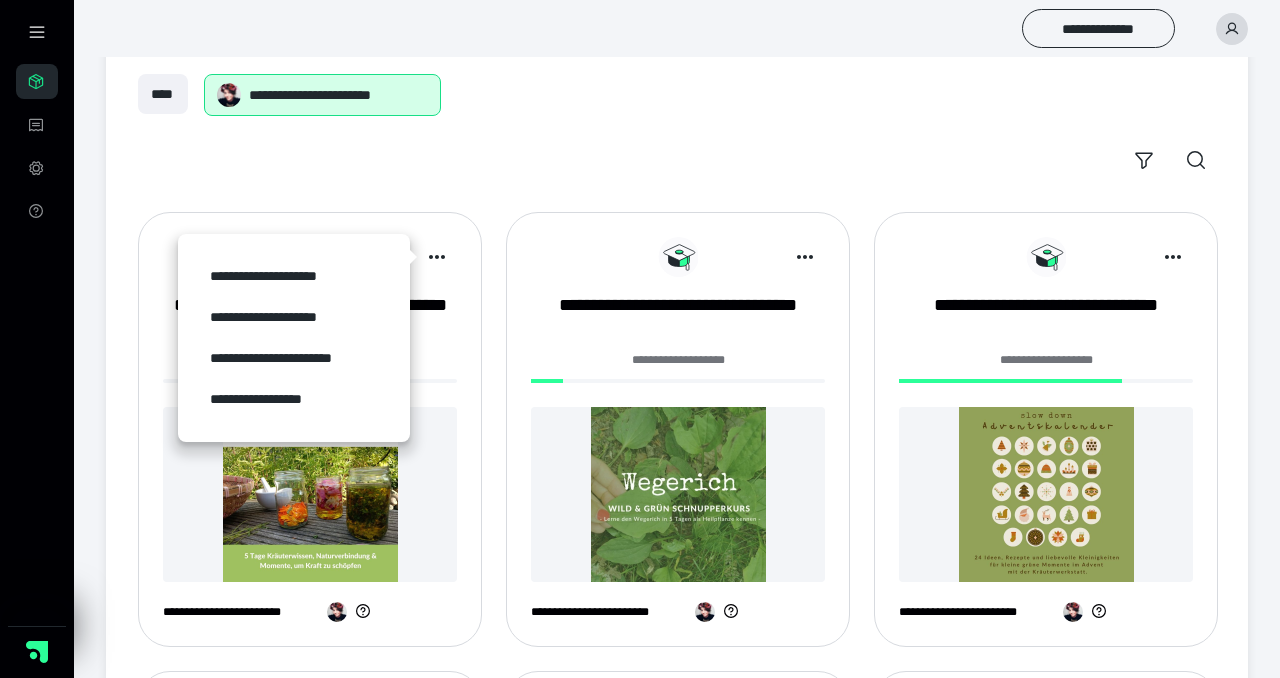 click on "**********" at bounding box center (294, 338) 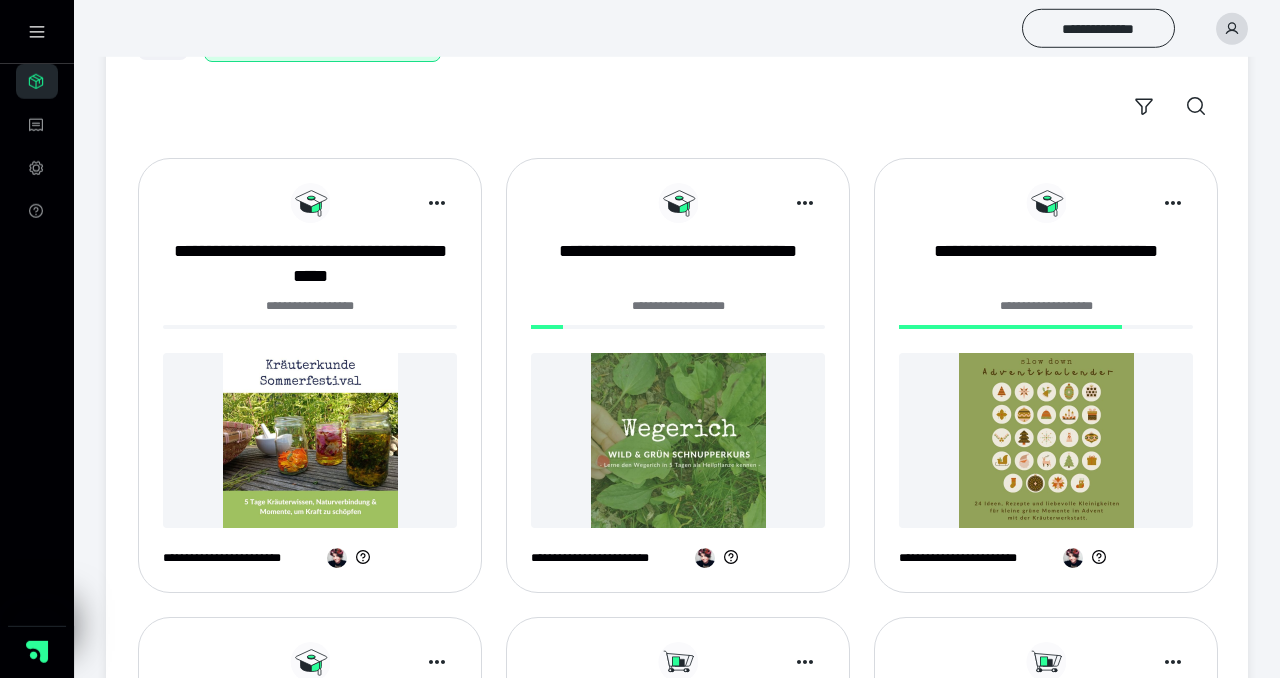 scroll, scrollTop: 208, scrollLeft: 0, axis: vertical 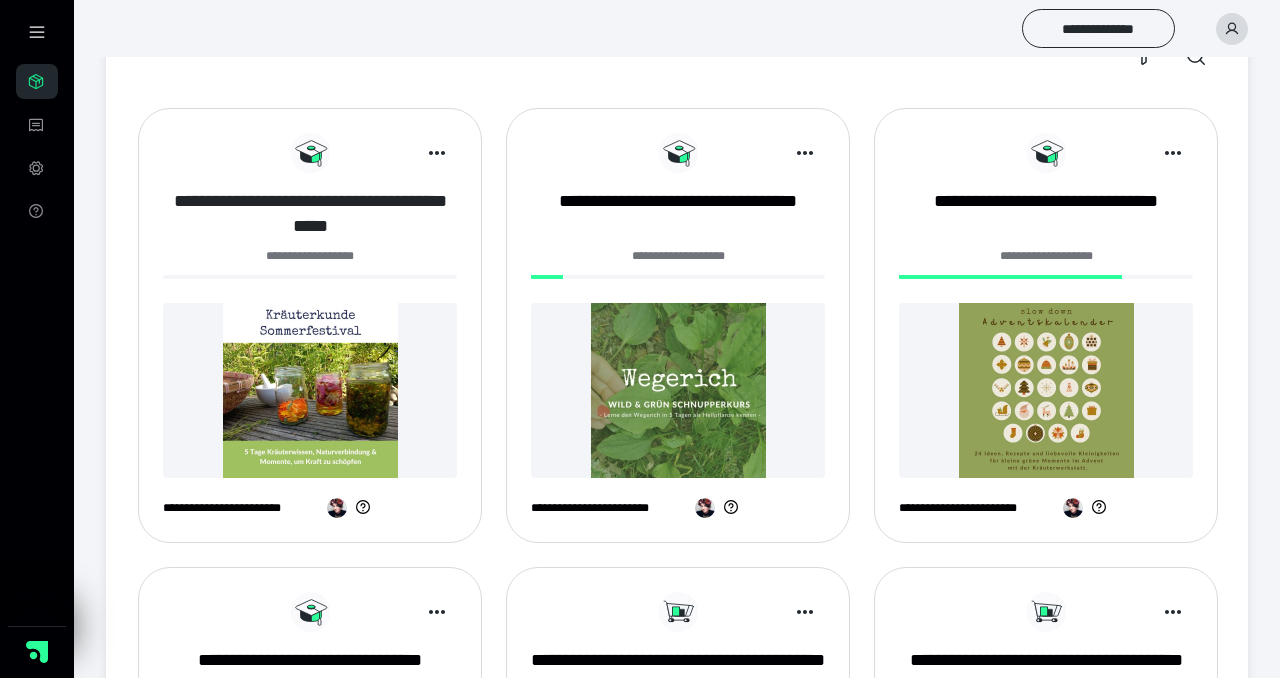 click on "**********" at bounding box center (310, 214) 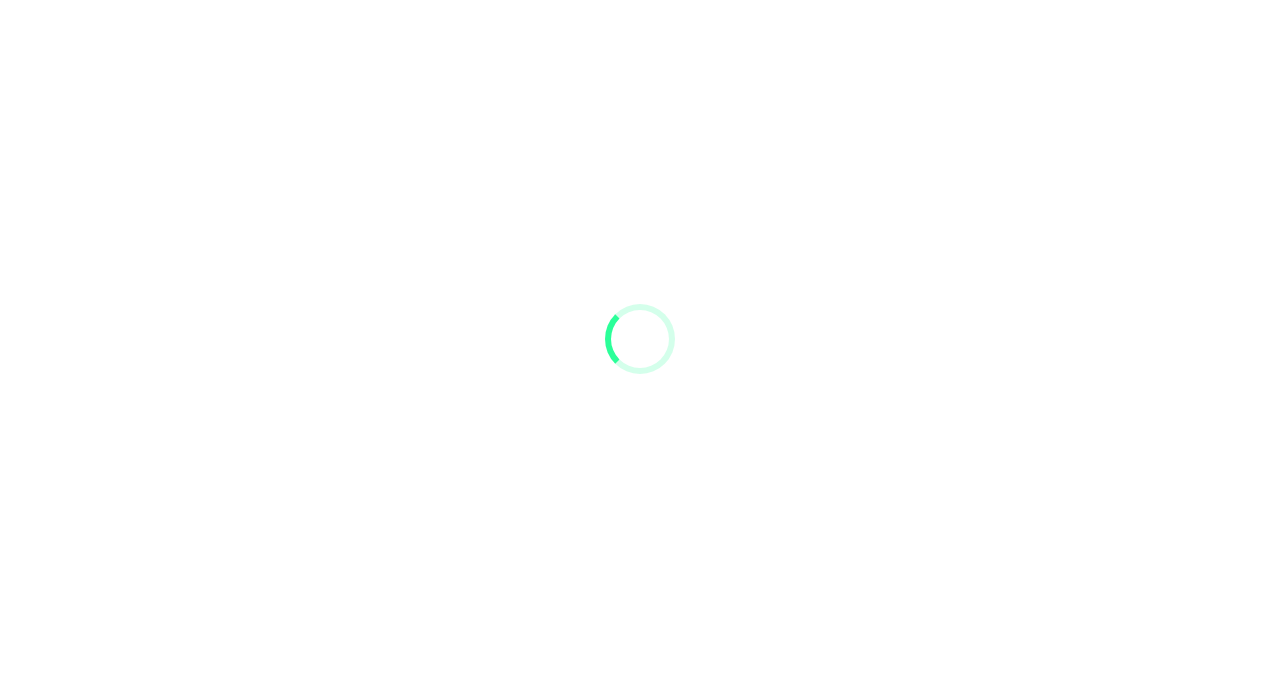 scroll, scrollTop: 0, scrollLeft: 0, axis: both 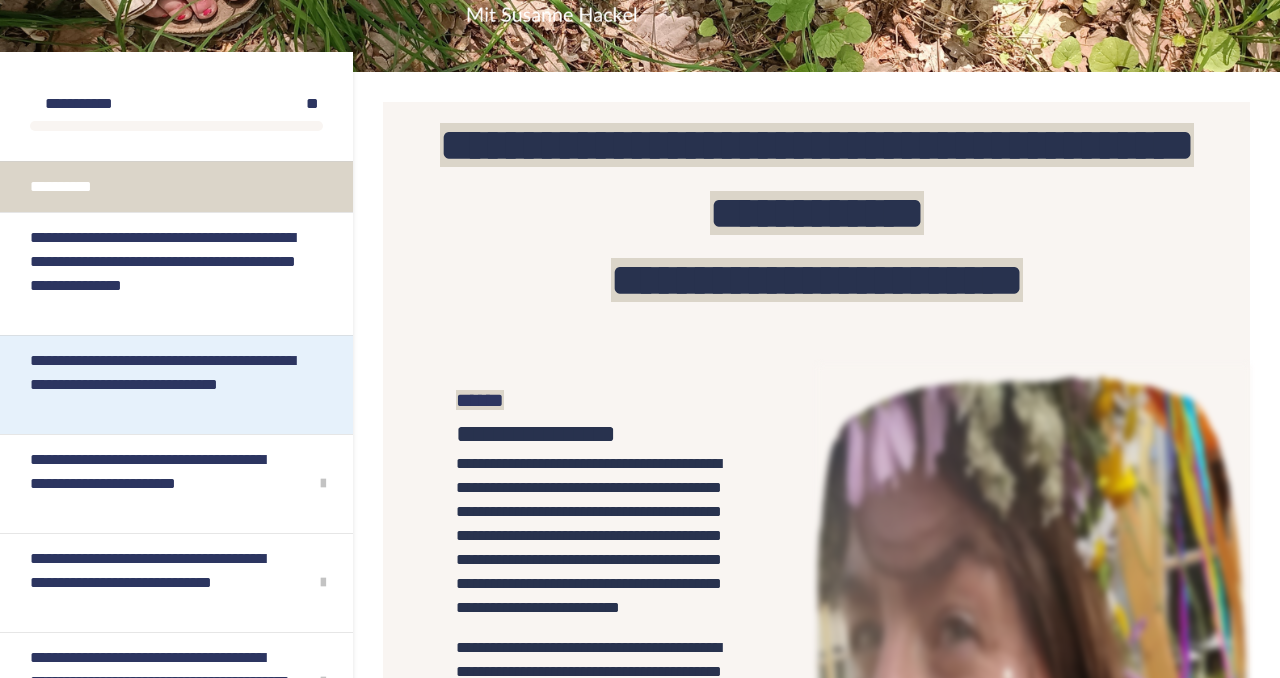 click on "**********" at bounding box center (176, 384) 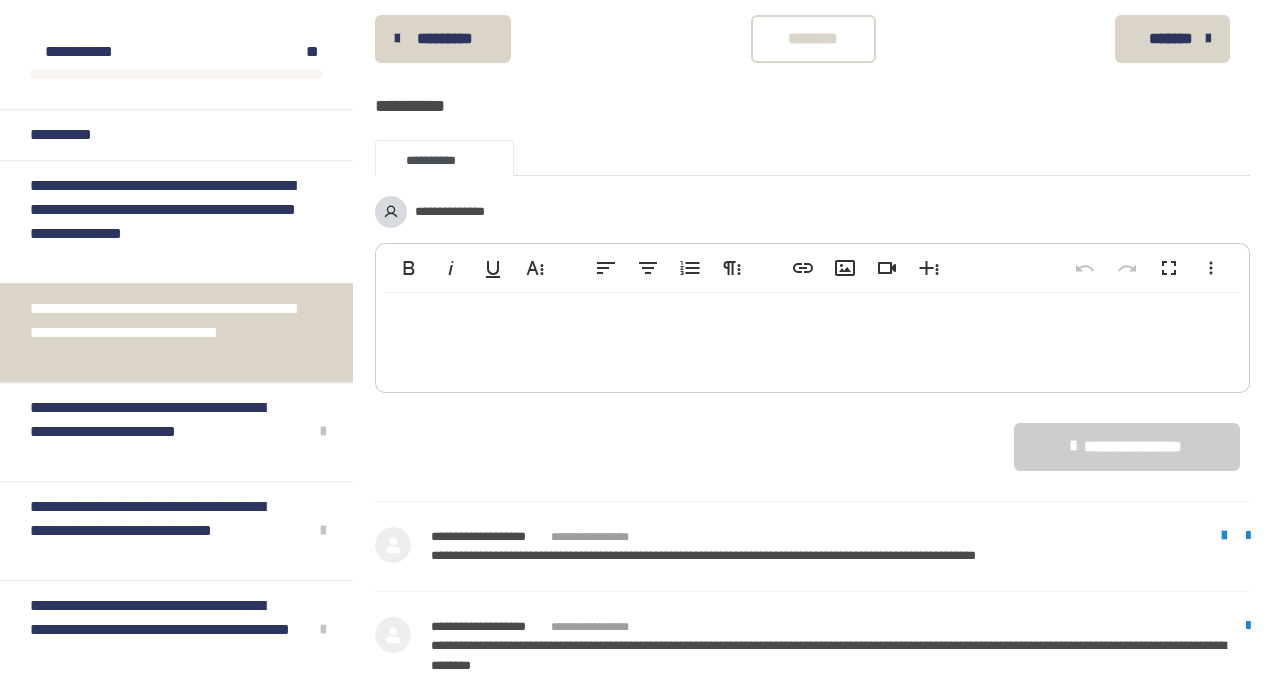 scroll, scrollTop: 2600, scrollLeft: 0, axis: vertical 